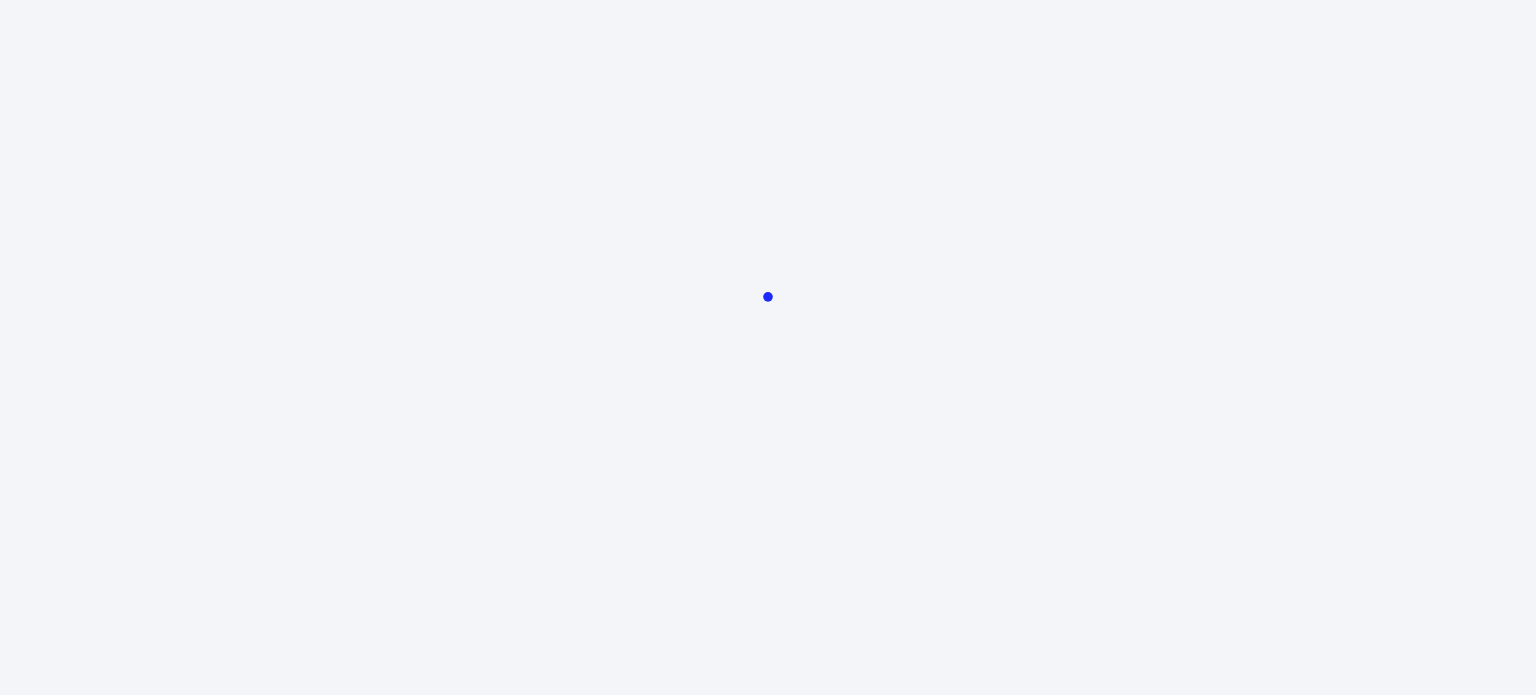 scroll, scrollTop: 0, scrollLeft: 0, axis: both 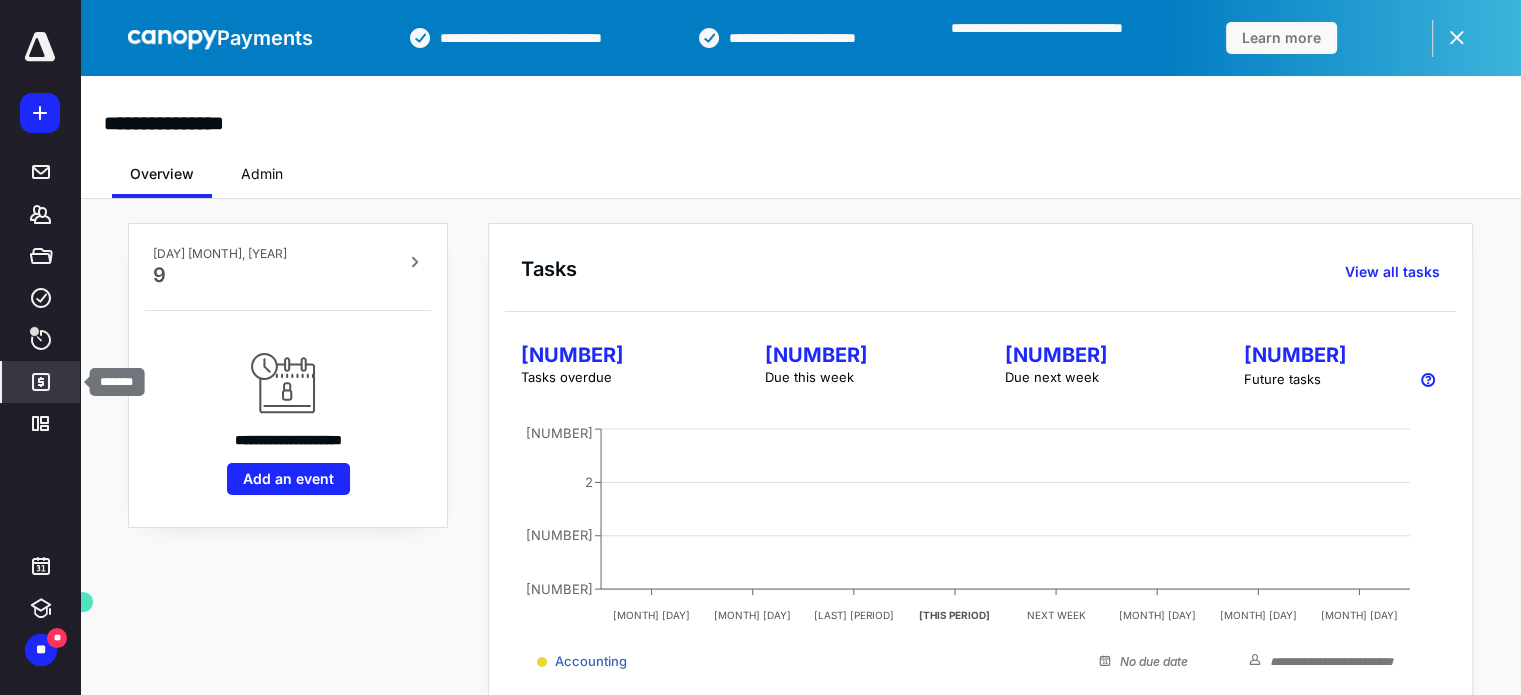 click at bounding box center [41, 382] 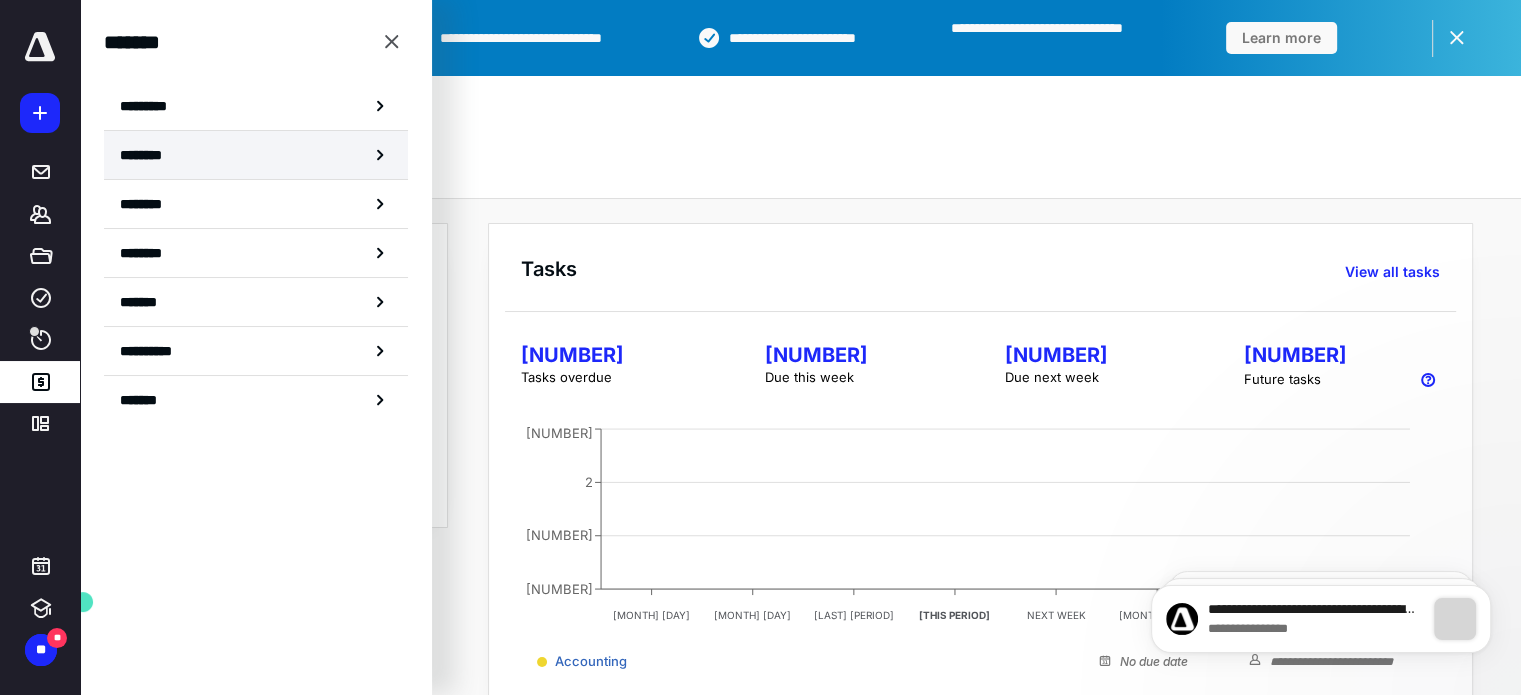 scroll, scrollTop: 0, scrollLeft: 0, axis: both 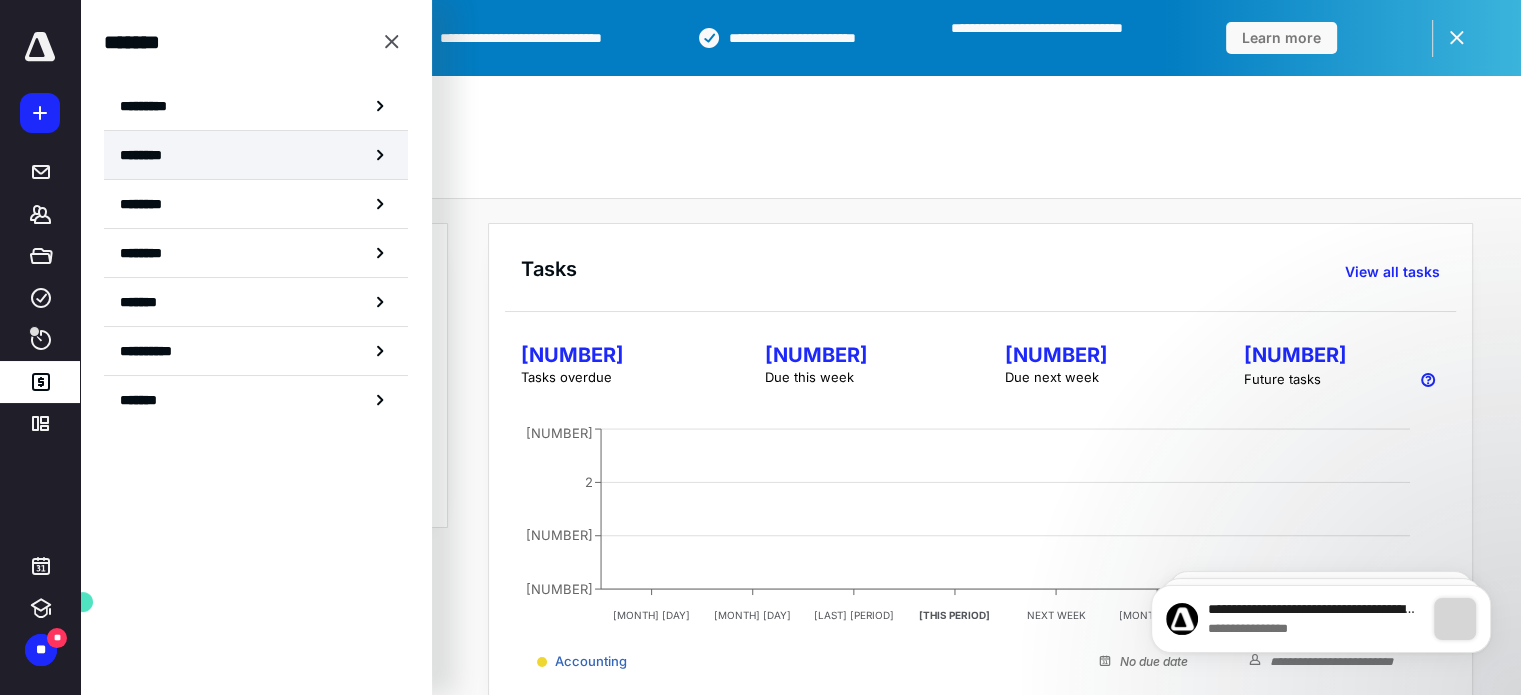 click on "********" at bounding box center [148, 155] 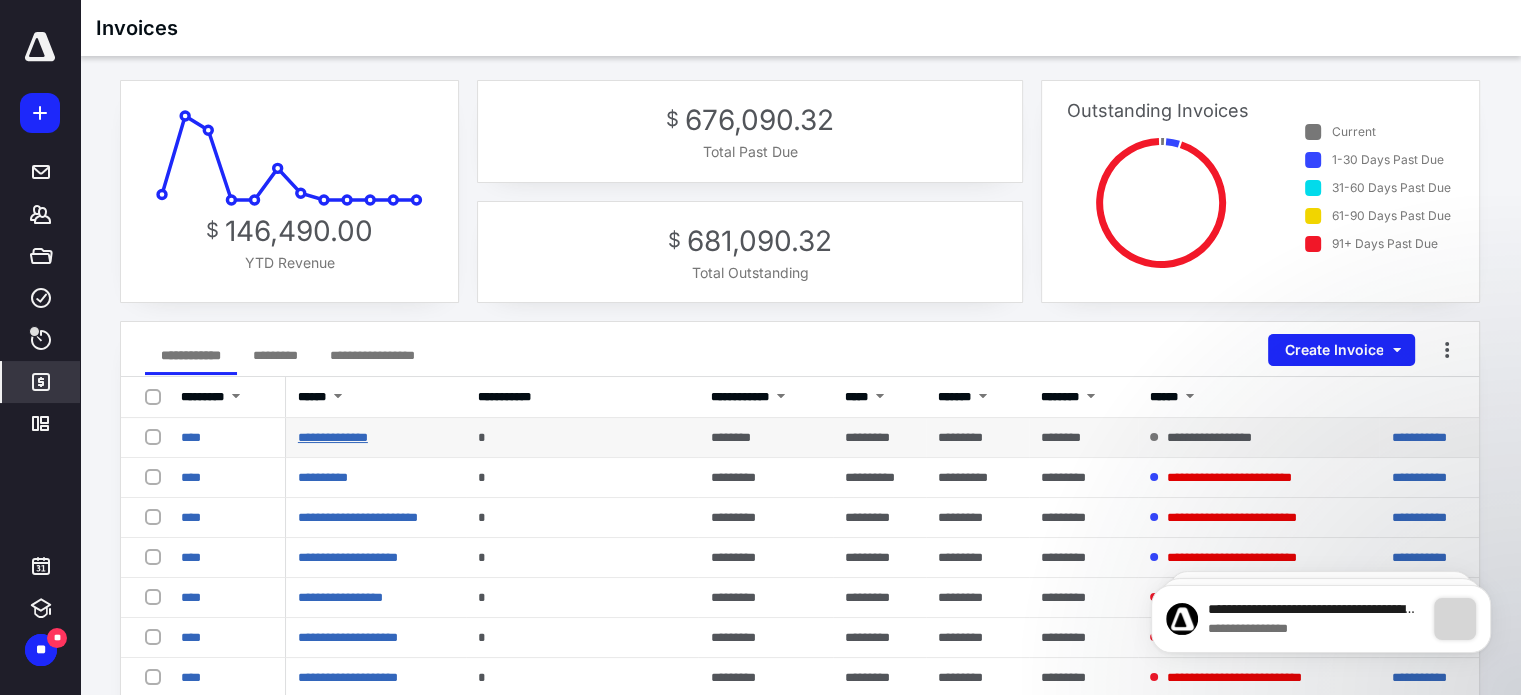 click on "**********" at bounding box center (333, 437) 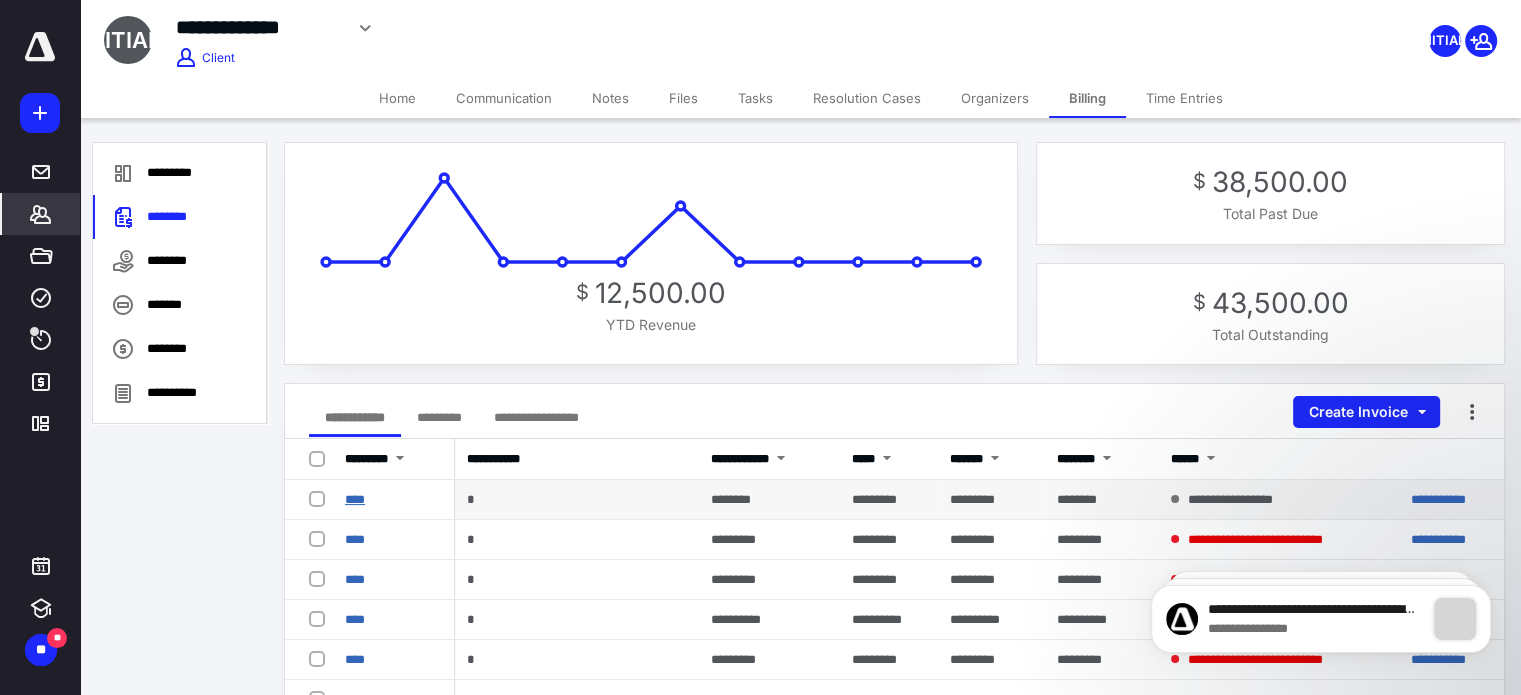 click on "****" at bounding box center (355, 499) 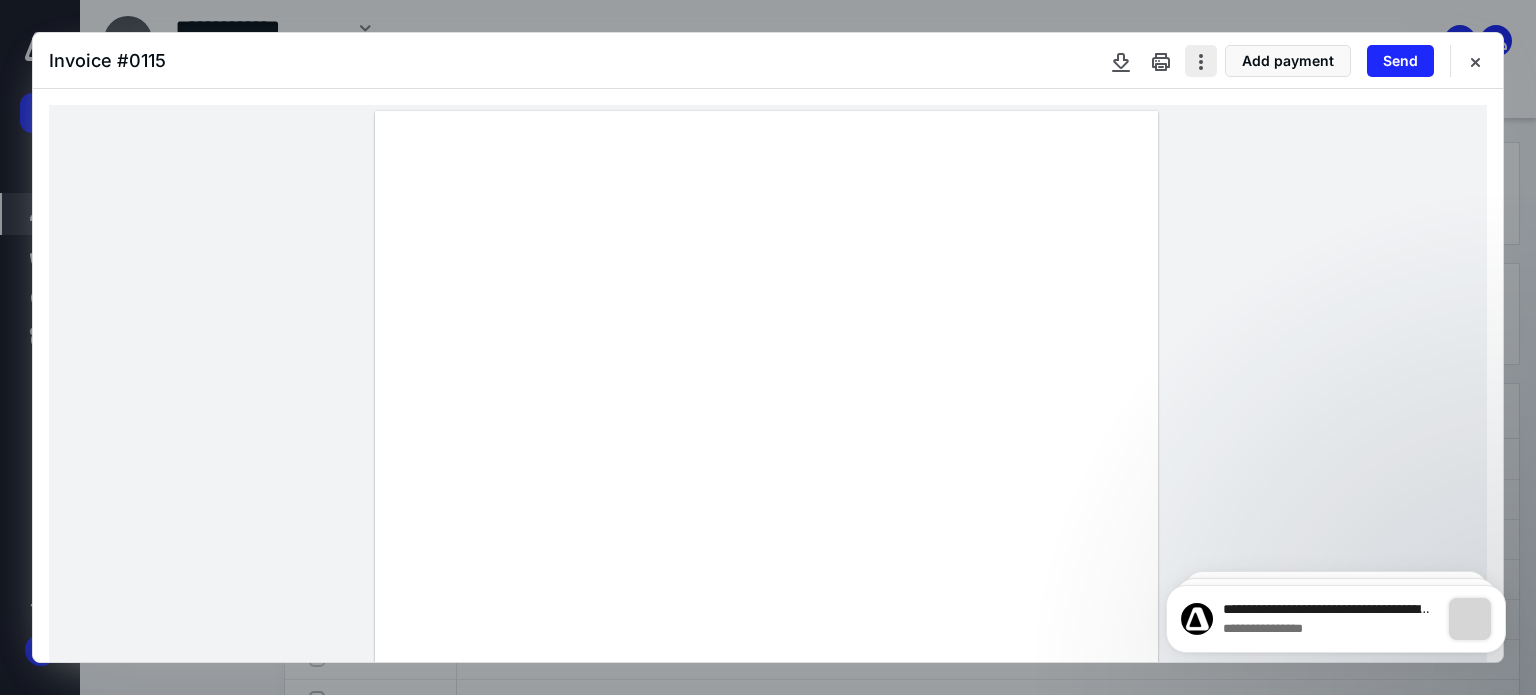 click at bounding box center [1201, 61] 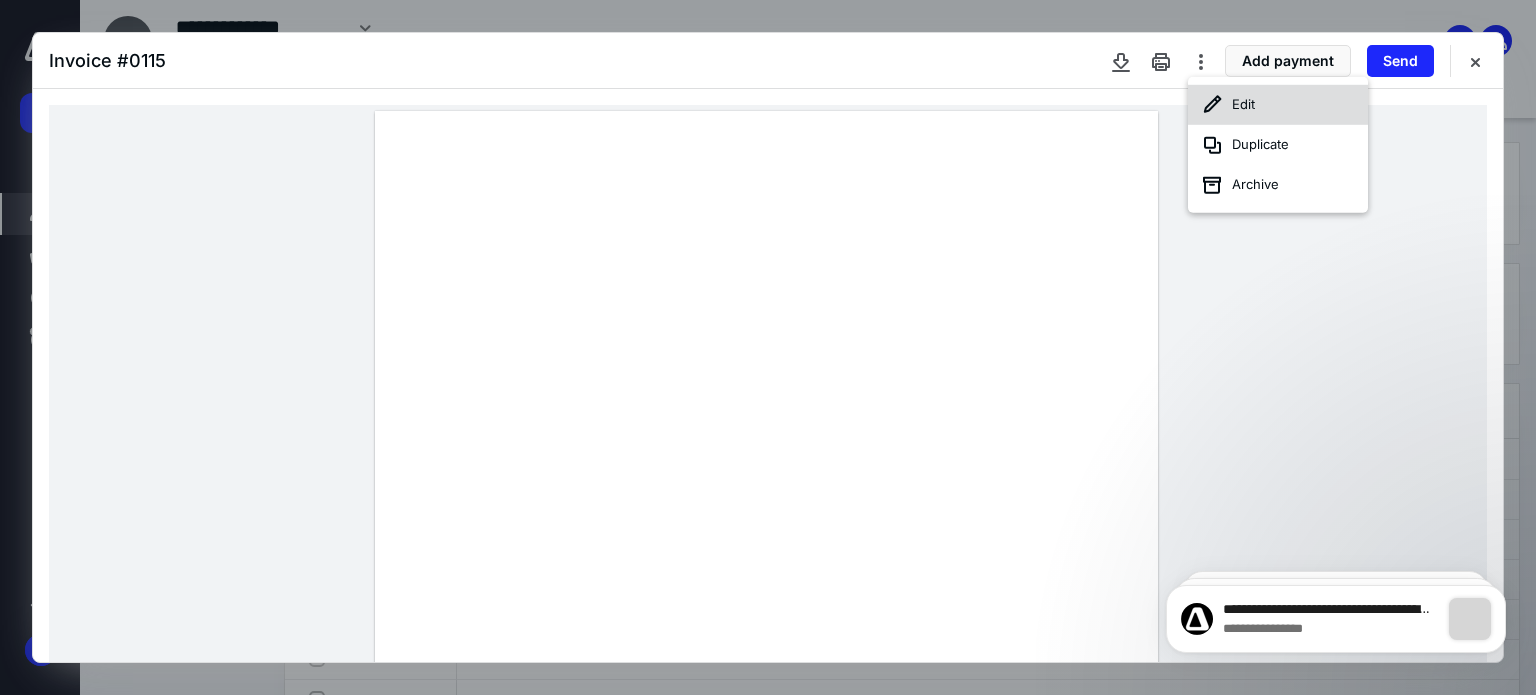 click at bounding box center [1213, 104] 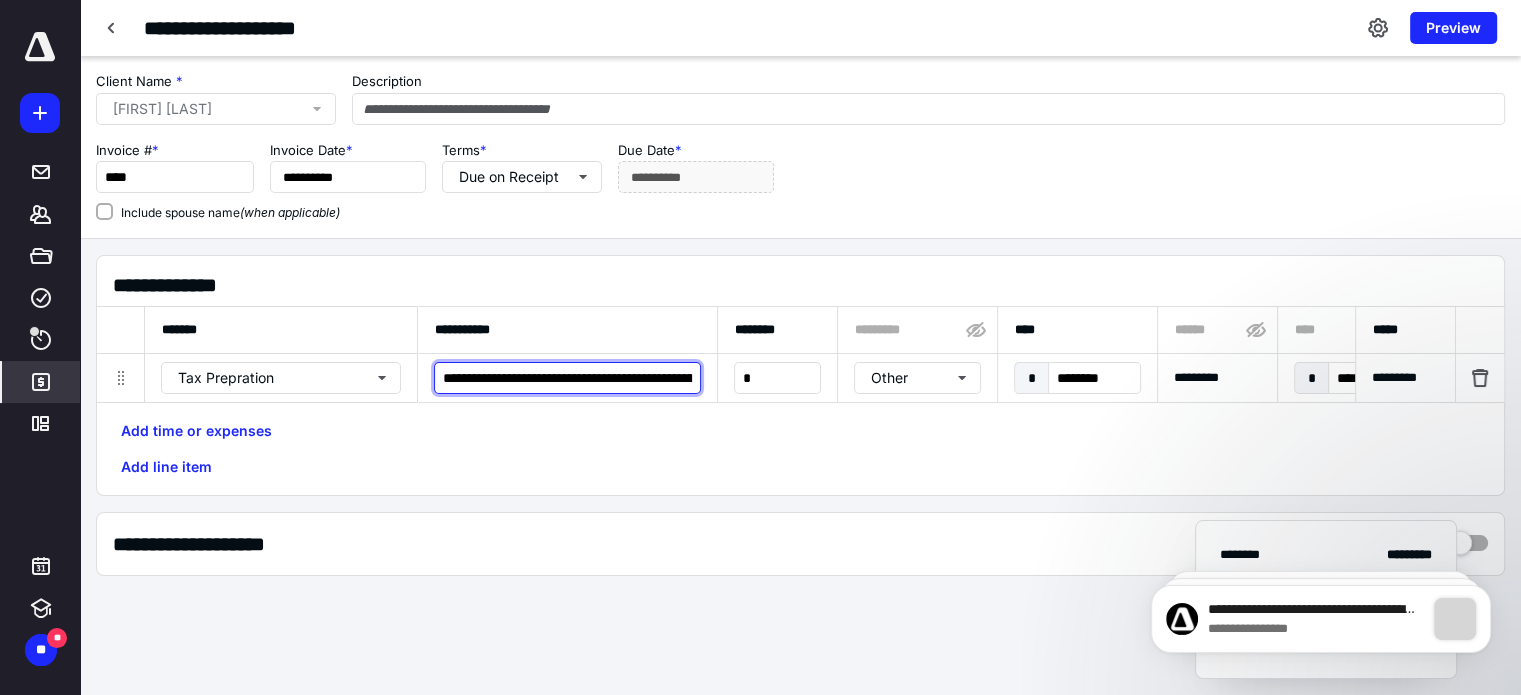 click on "**********" at bounding box center (567, 378) 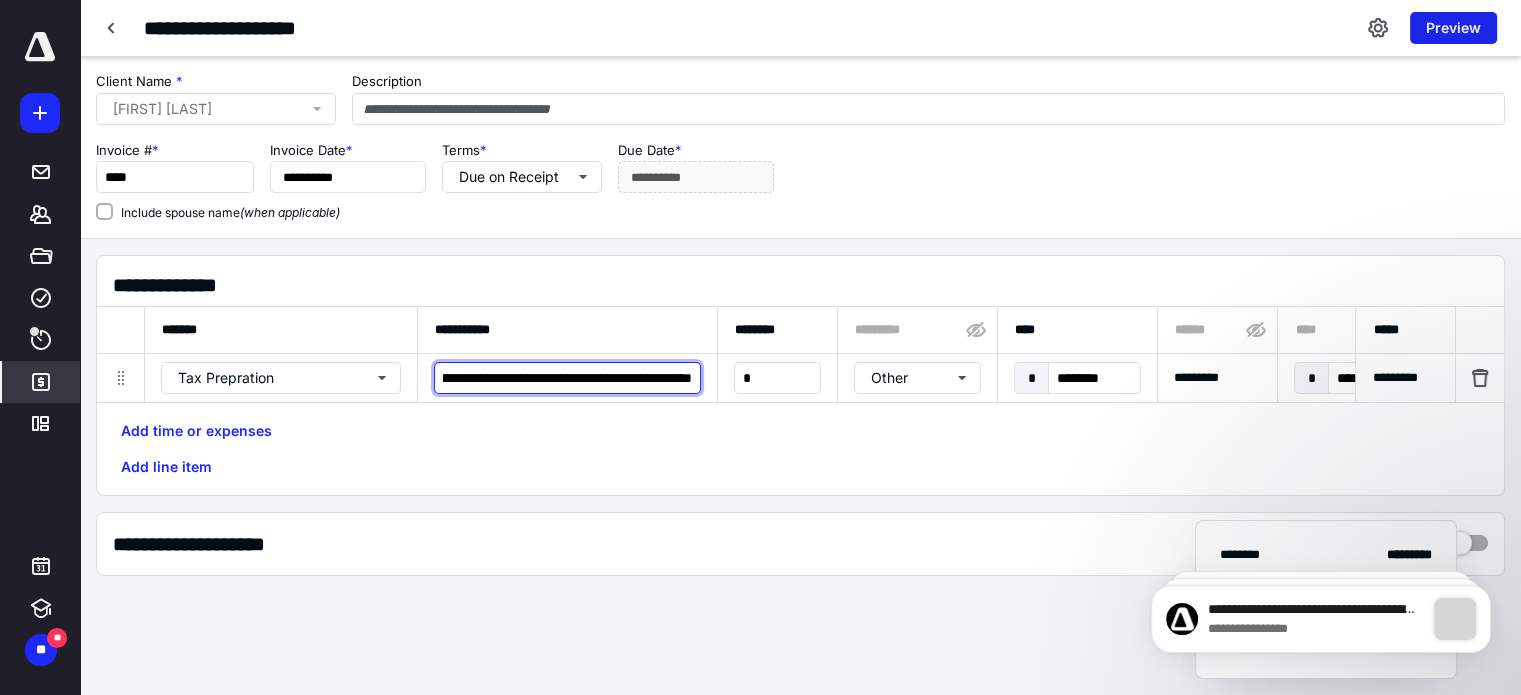 type on "**********" 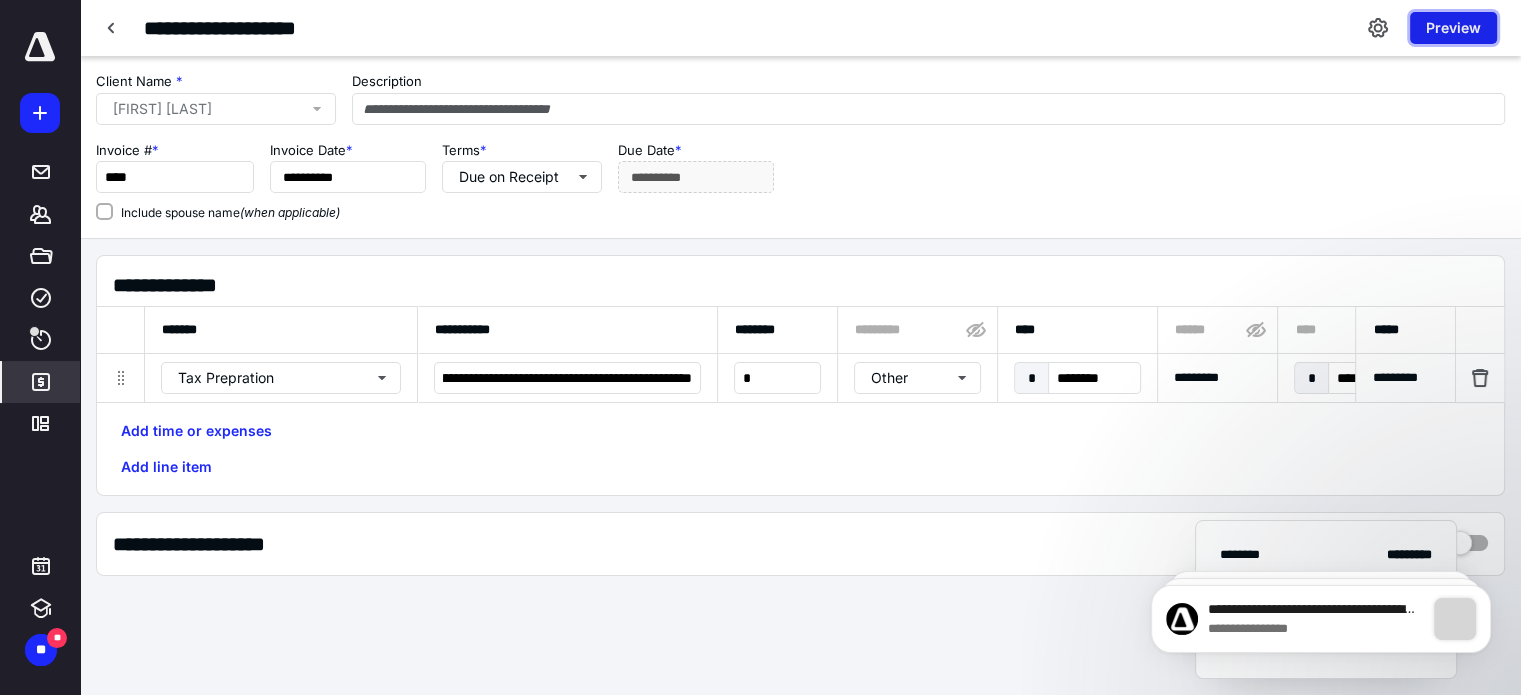click on "Preview" at bounding box center [1453, 28] 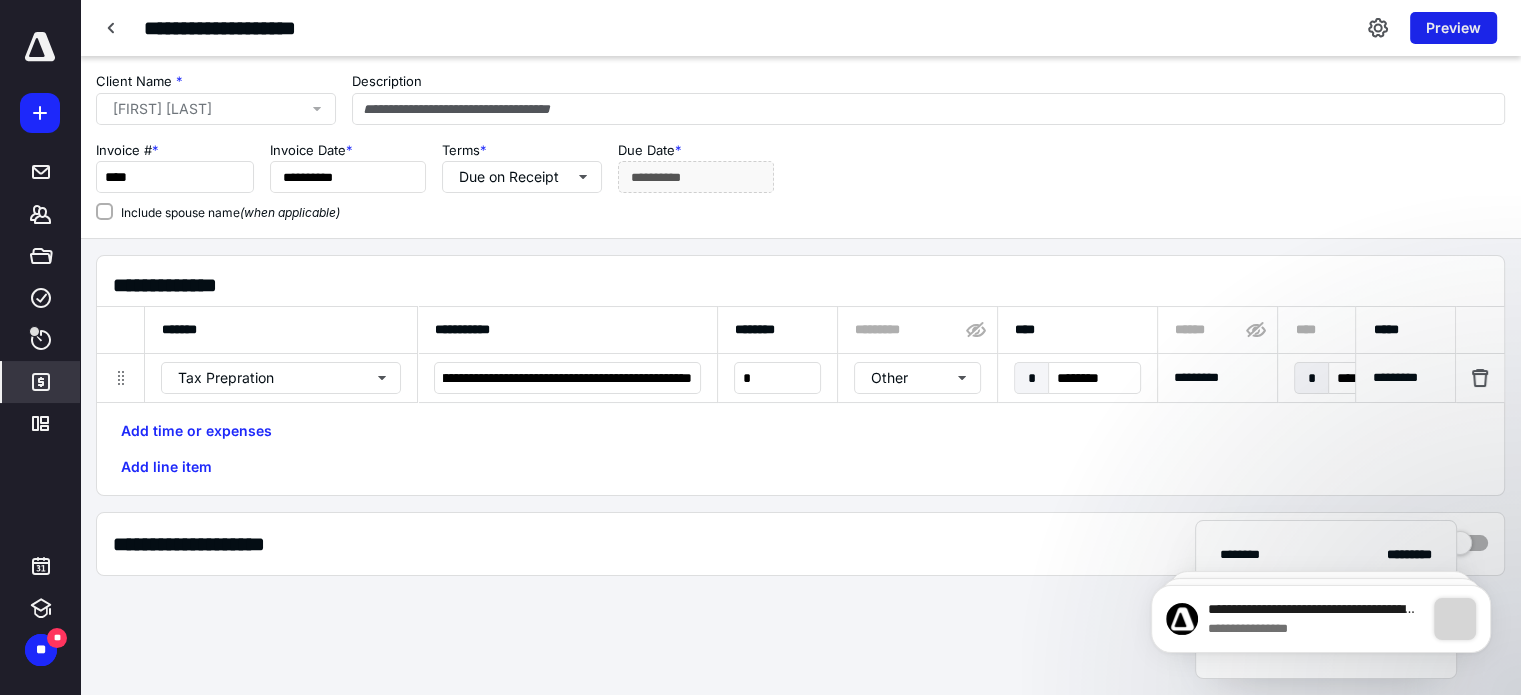 scroll, scrollTop: 0, scrollLeft: 0, axis: both 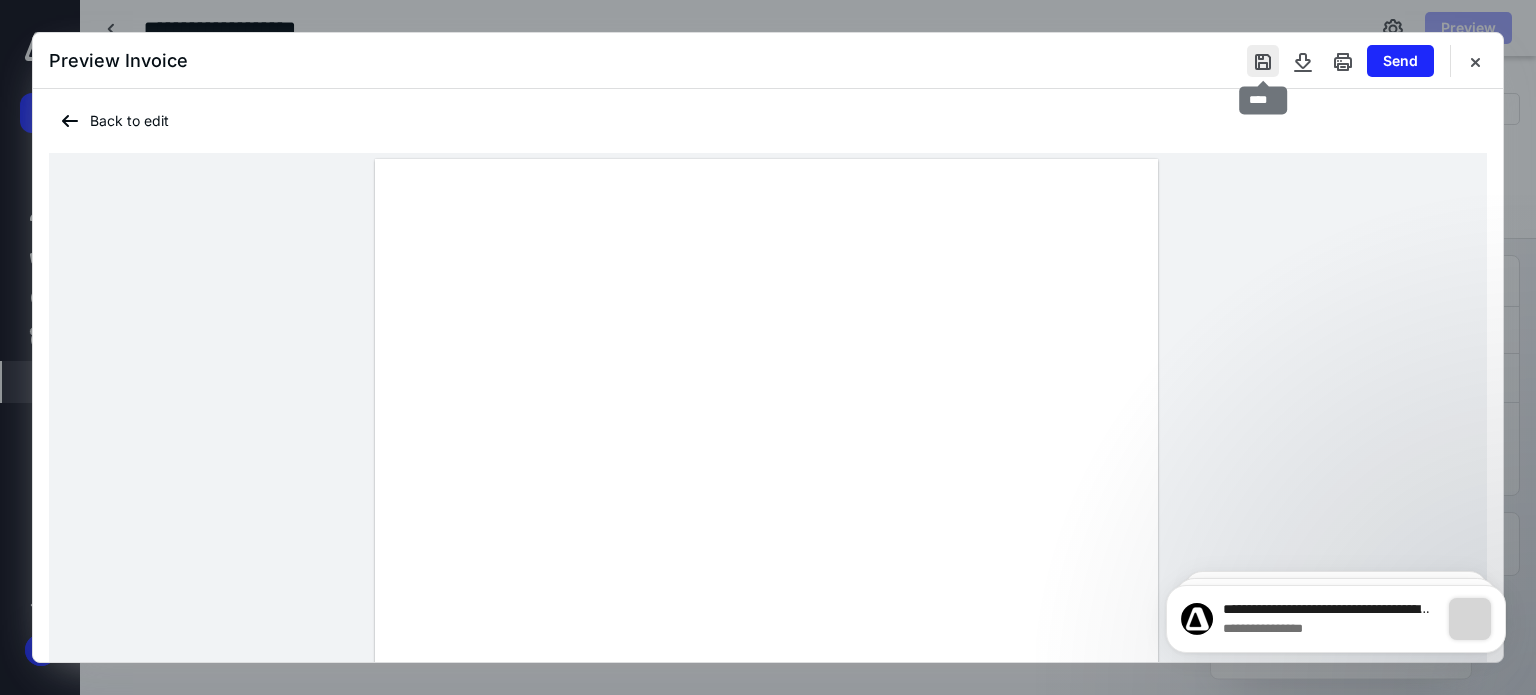 click at bounding box center [1263, 61] 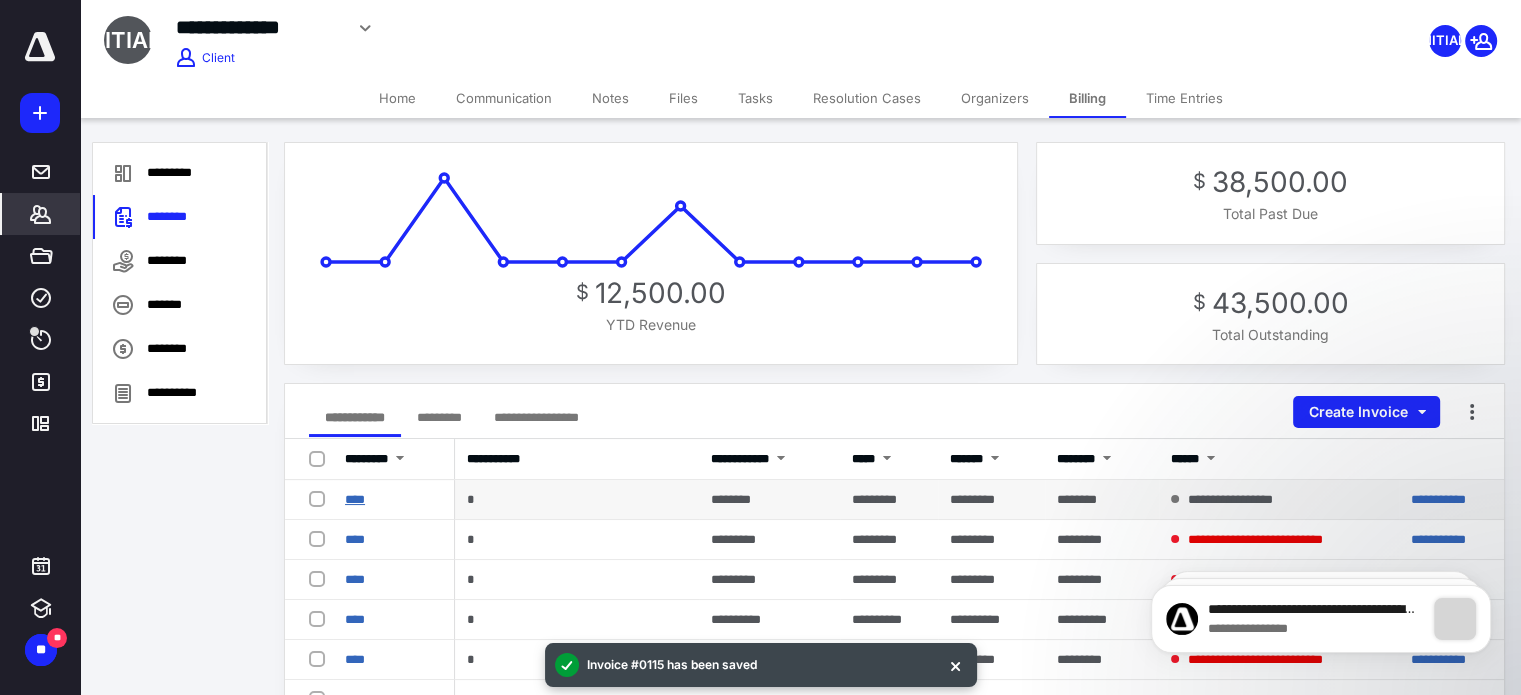 click on "****" at bounding box center (355, 499) 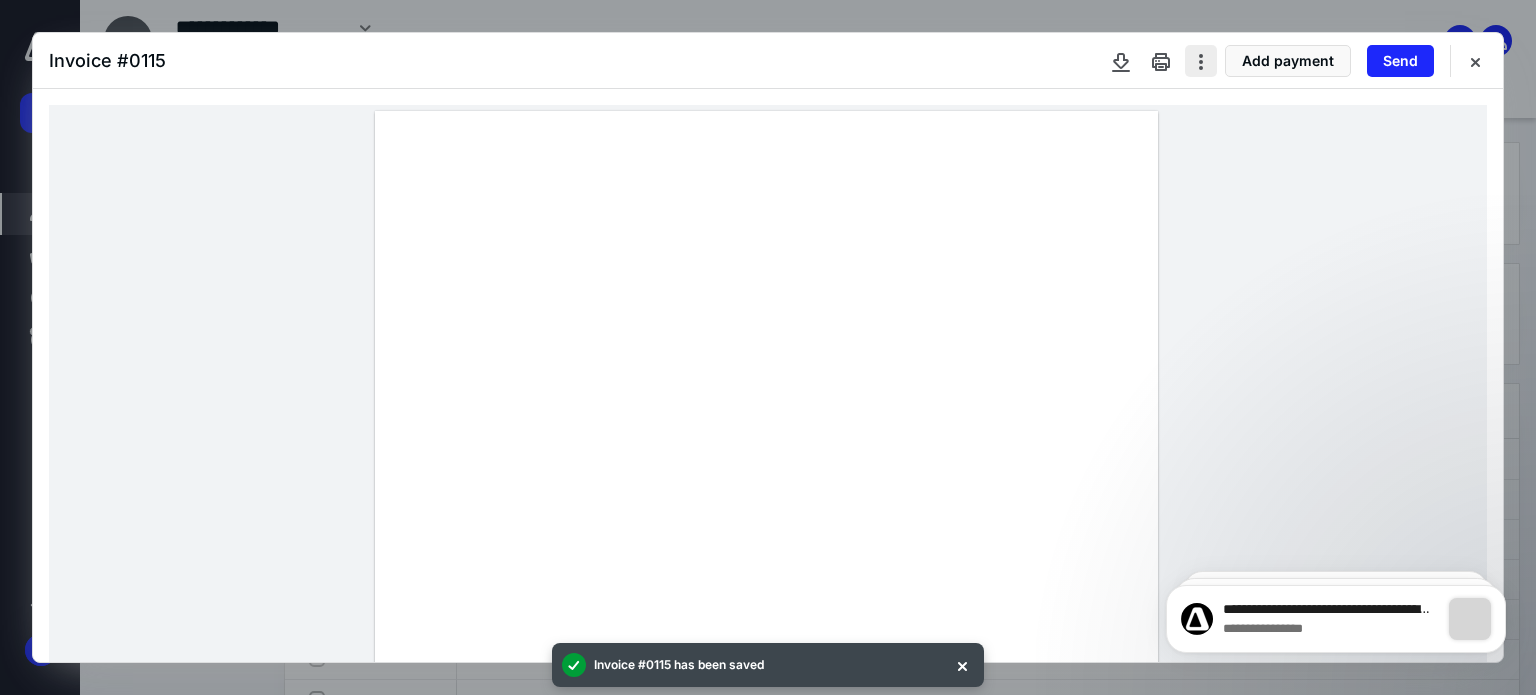 click at bounding box center [1201, 61] 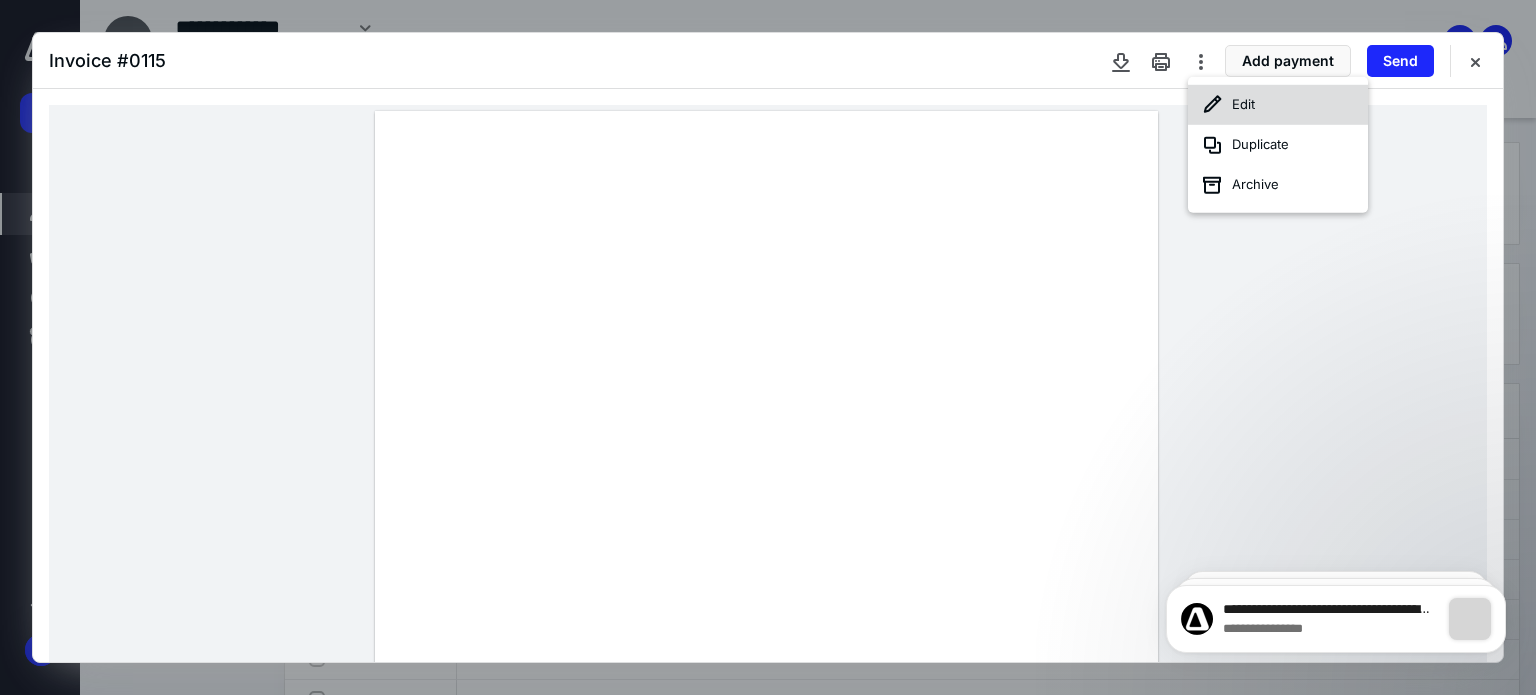 click on "Edit" at bounding box center [1278, 105] 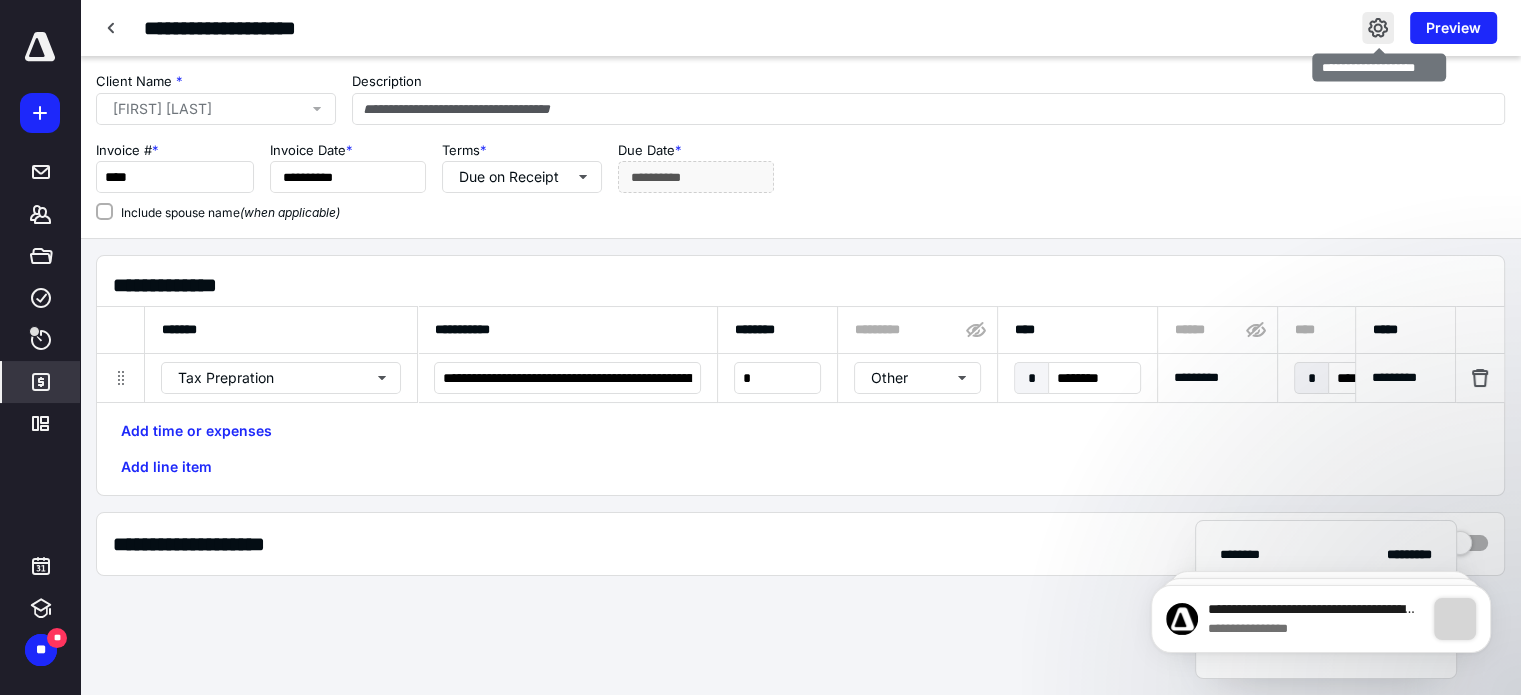 click at bounding box center (1378, 28) 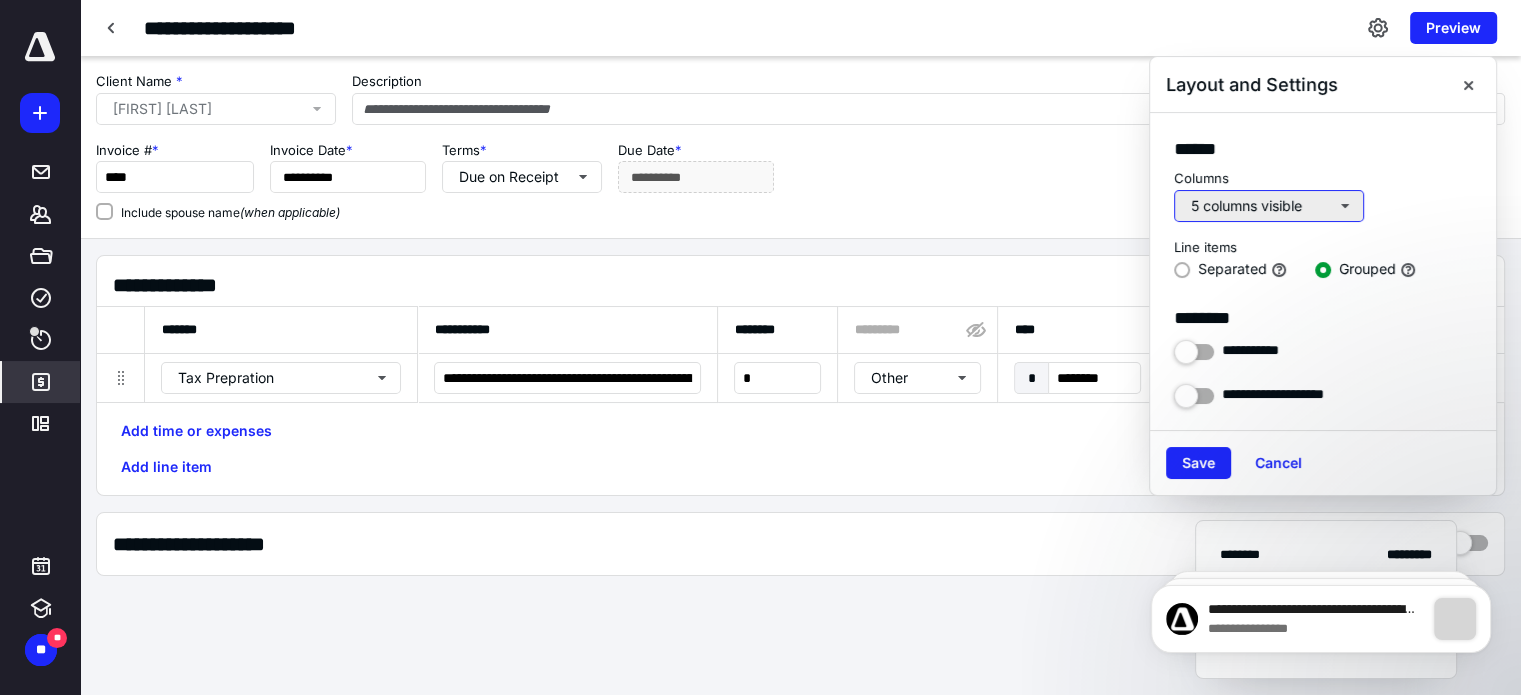 click on "5 columns visible" at bounding box center (1269, 206) 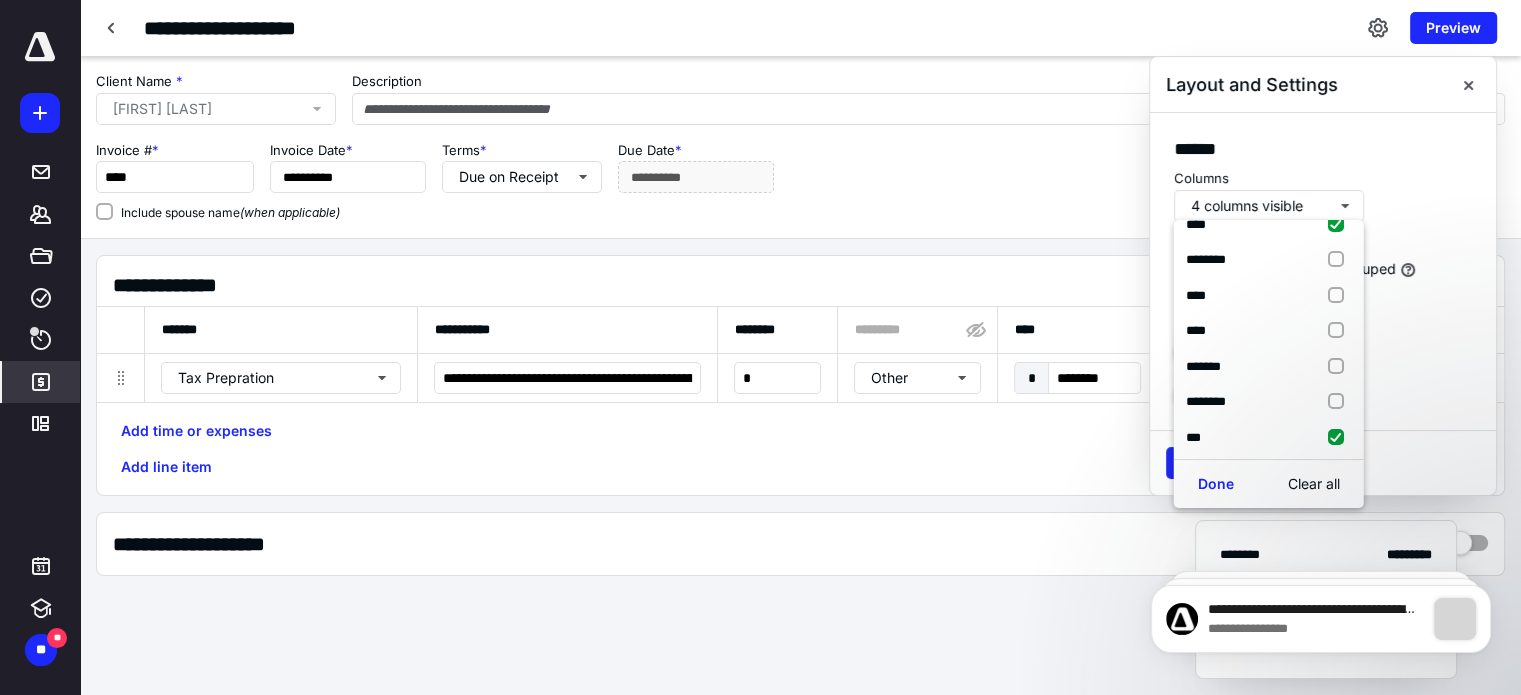 scroll, scrollTop: 132, scrollLeft: 0, axis: vertical 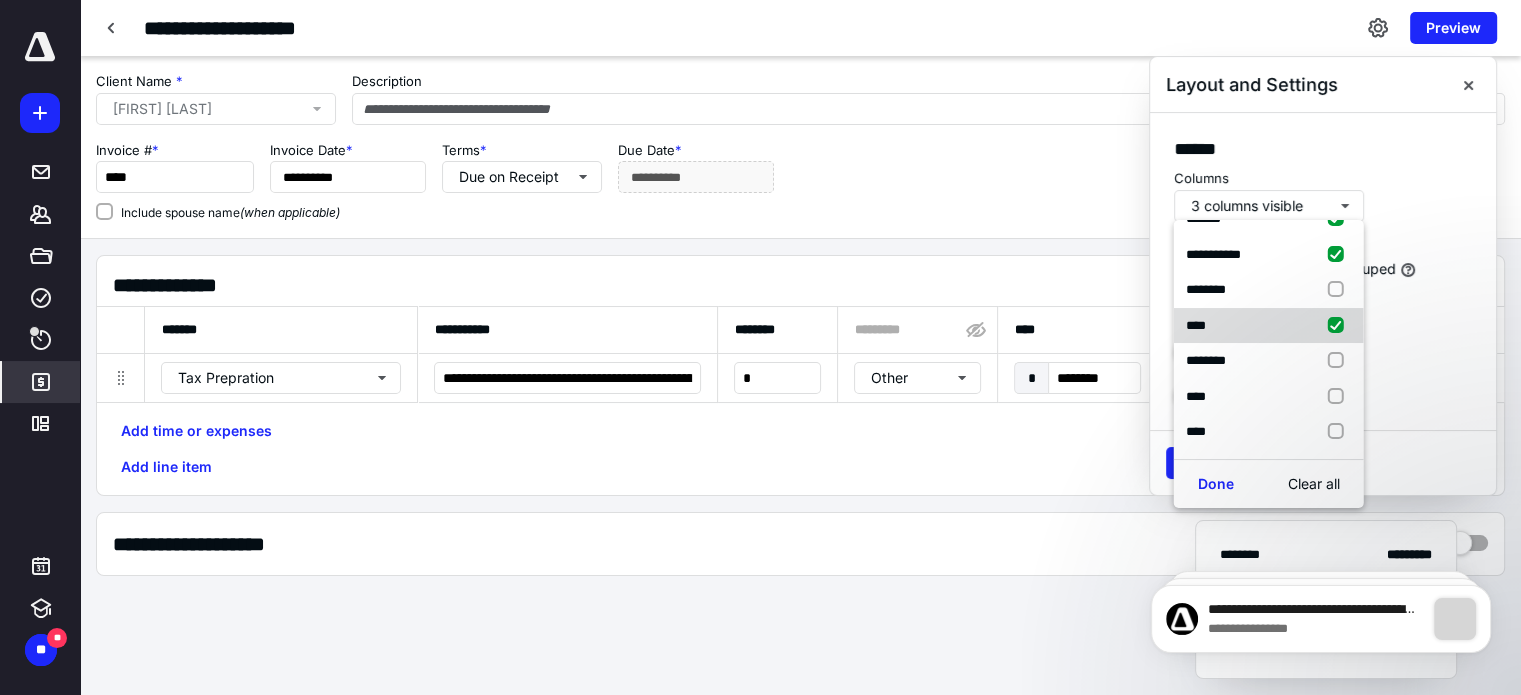 click at bounding box center [1340, 219] 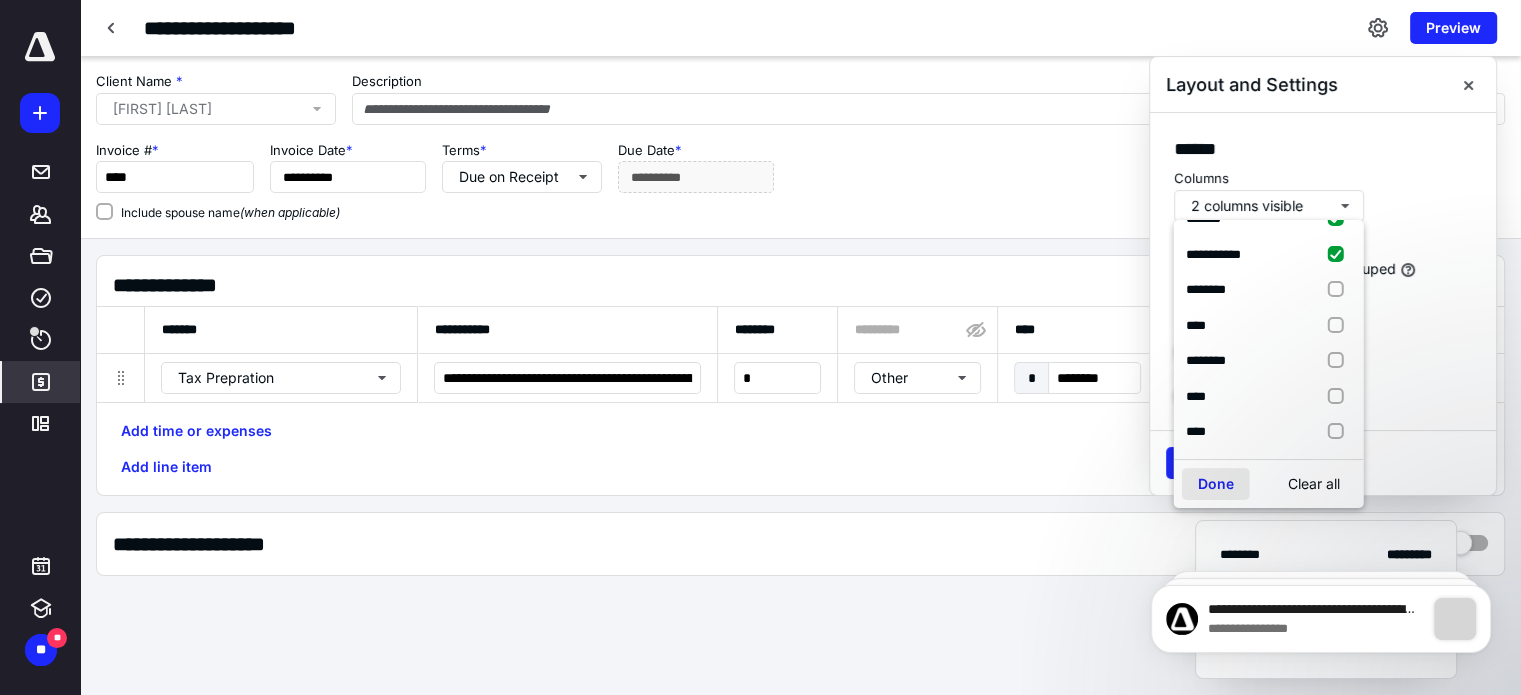 click on "Done" at bounding box center [1216, 484] 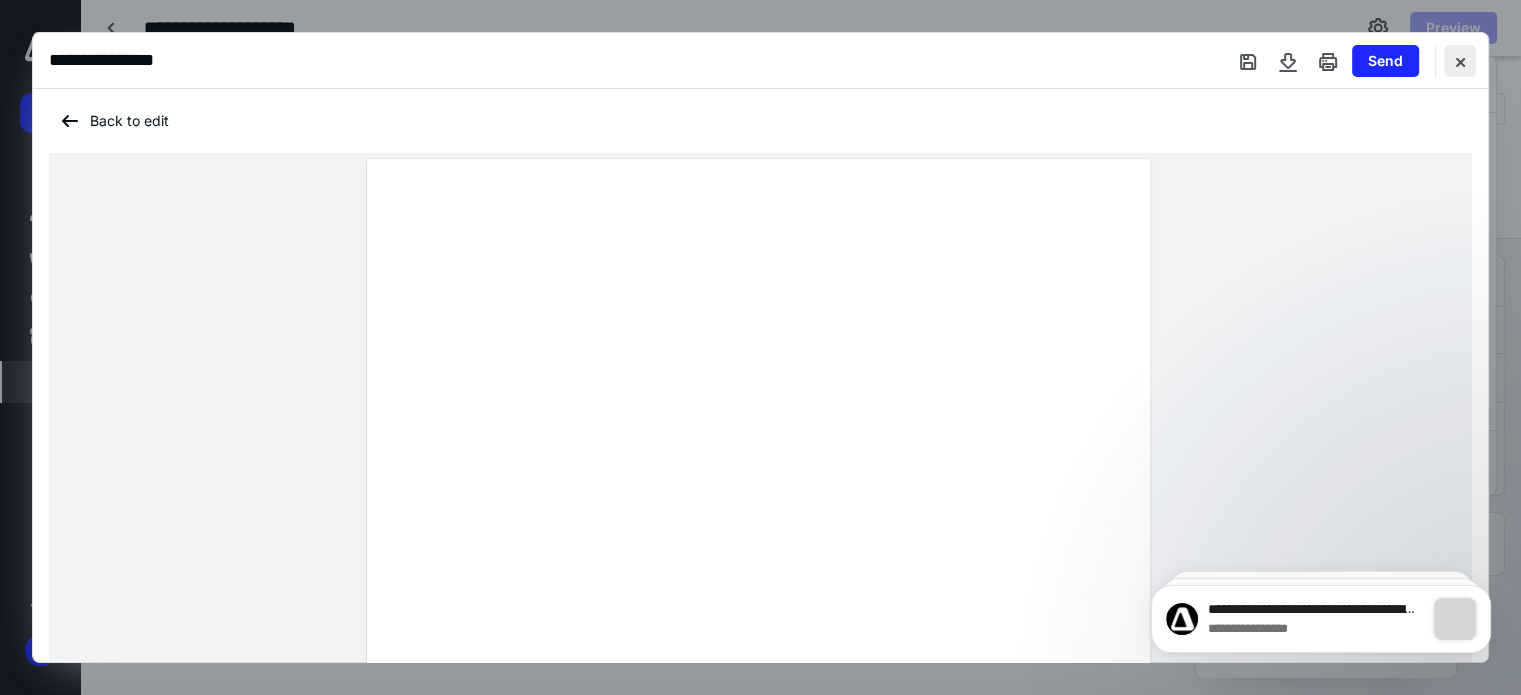 click at bounding box center (1460, 61) 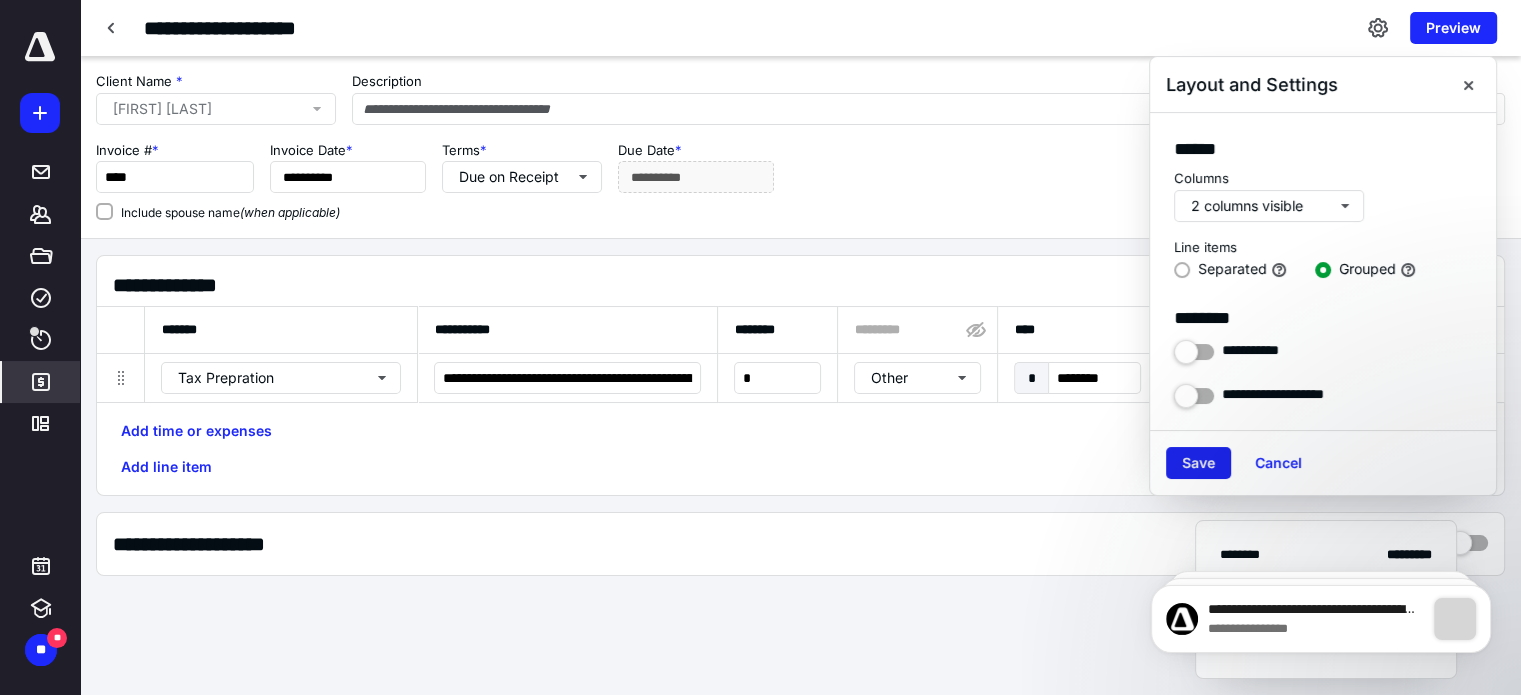 click on "Save" at bounding box center [1198, 463] 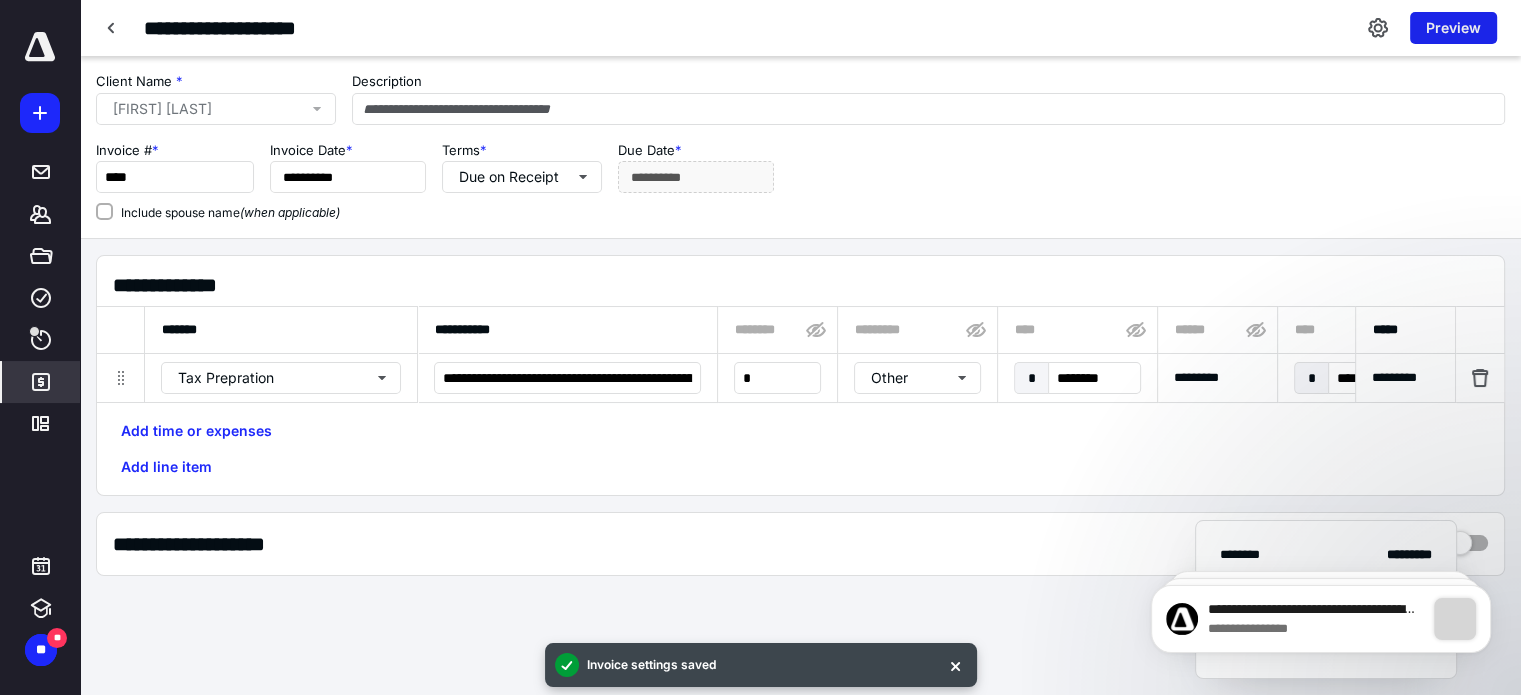 click on "Preview" at bounding box center [1453, 28] 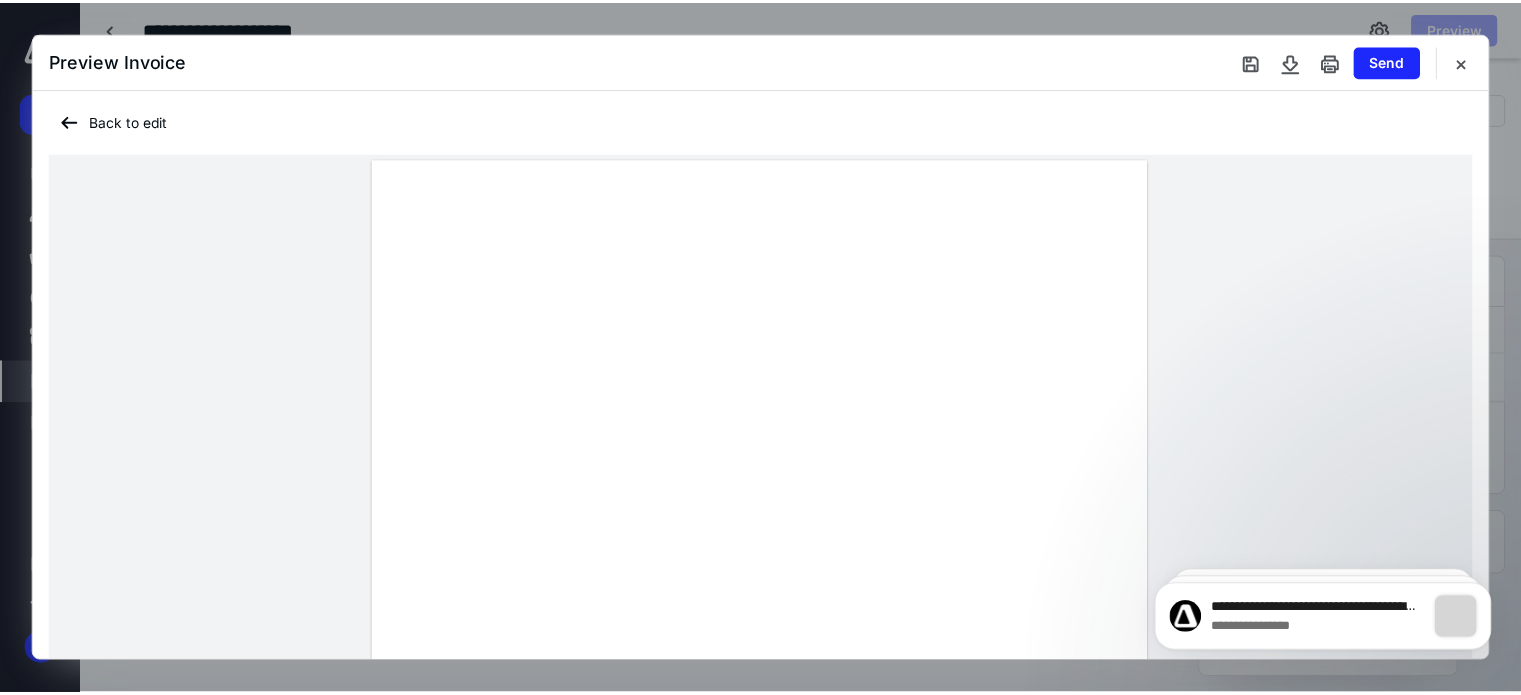 scroll, scrollTop: 15, scrollLeft: 0, axis: vertical 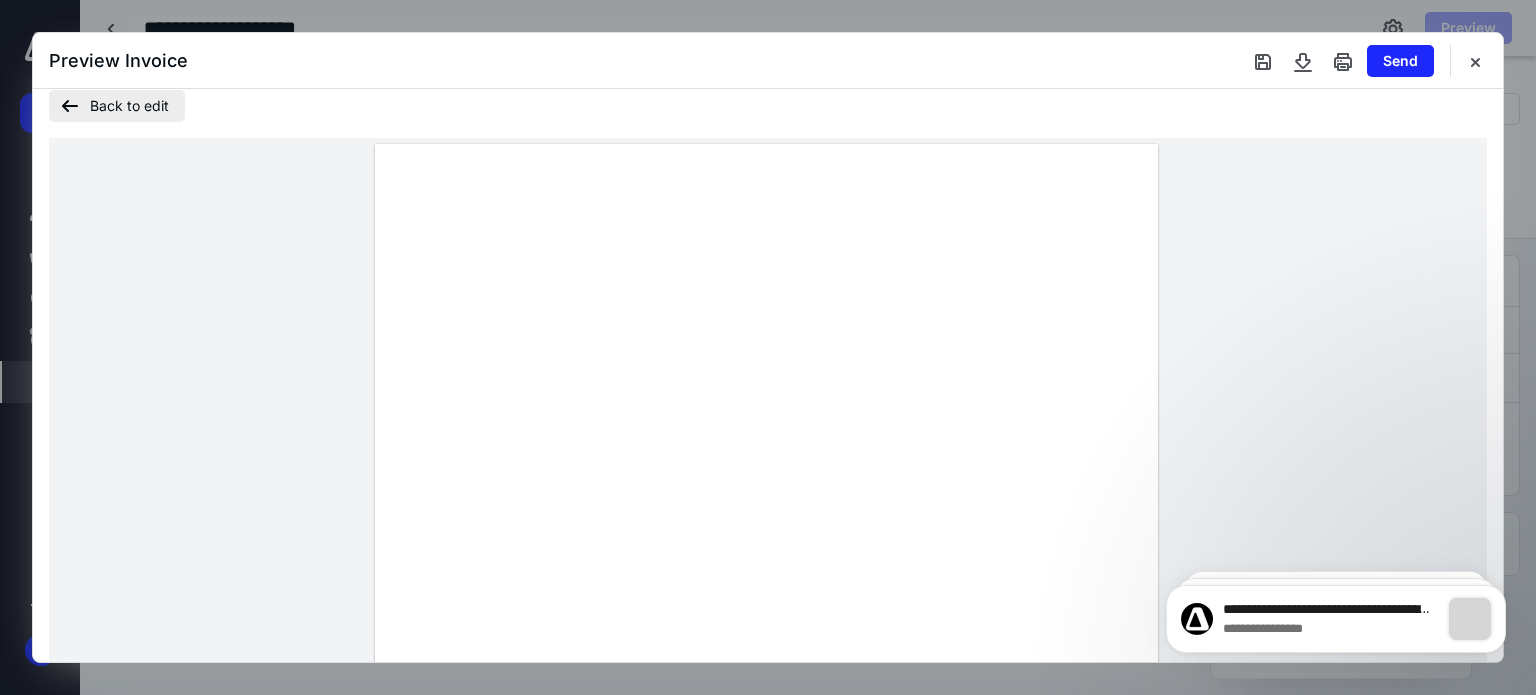 click on "Back to edit" at bounding box center (117, 106) 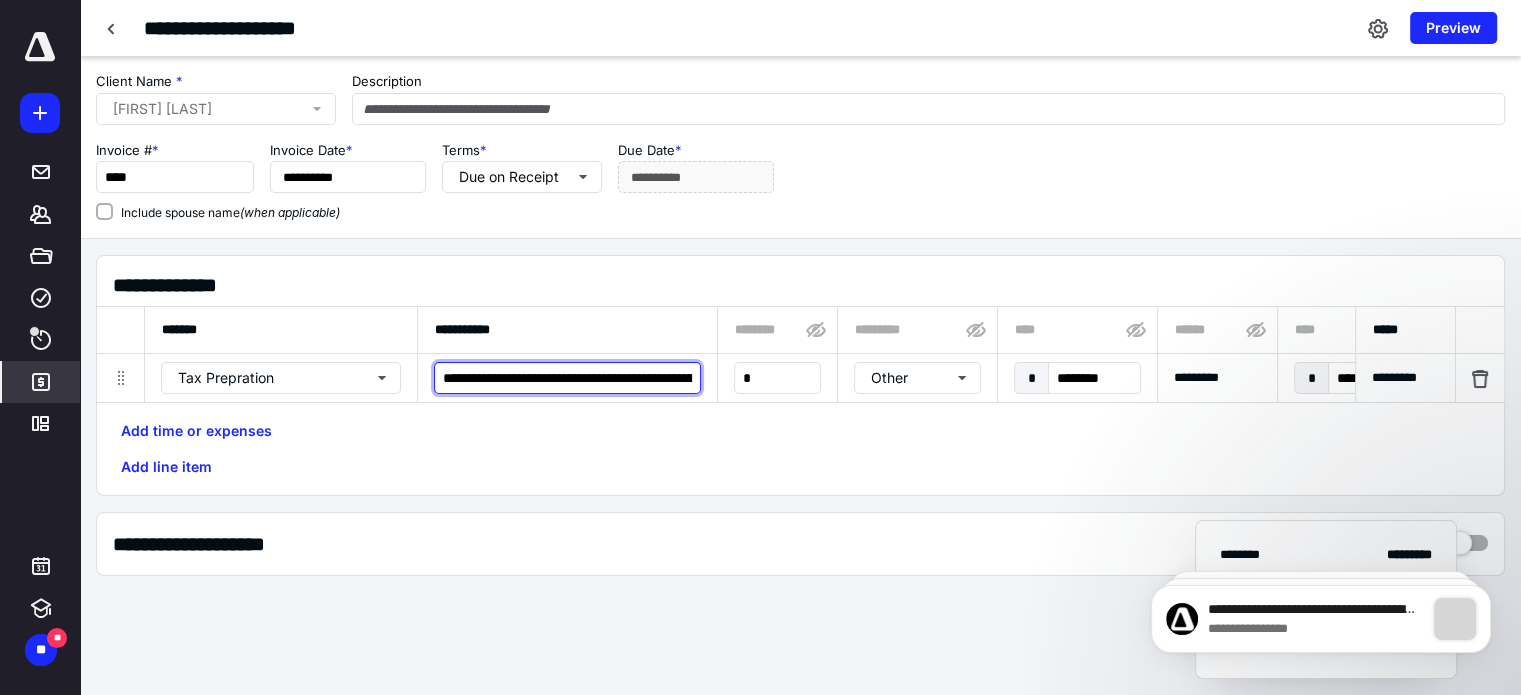 click on "**********" at bounding box center [567, 378] 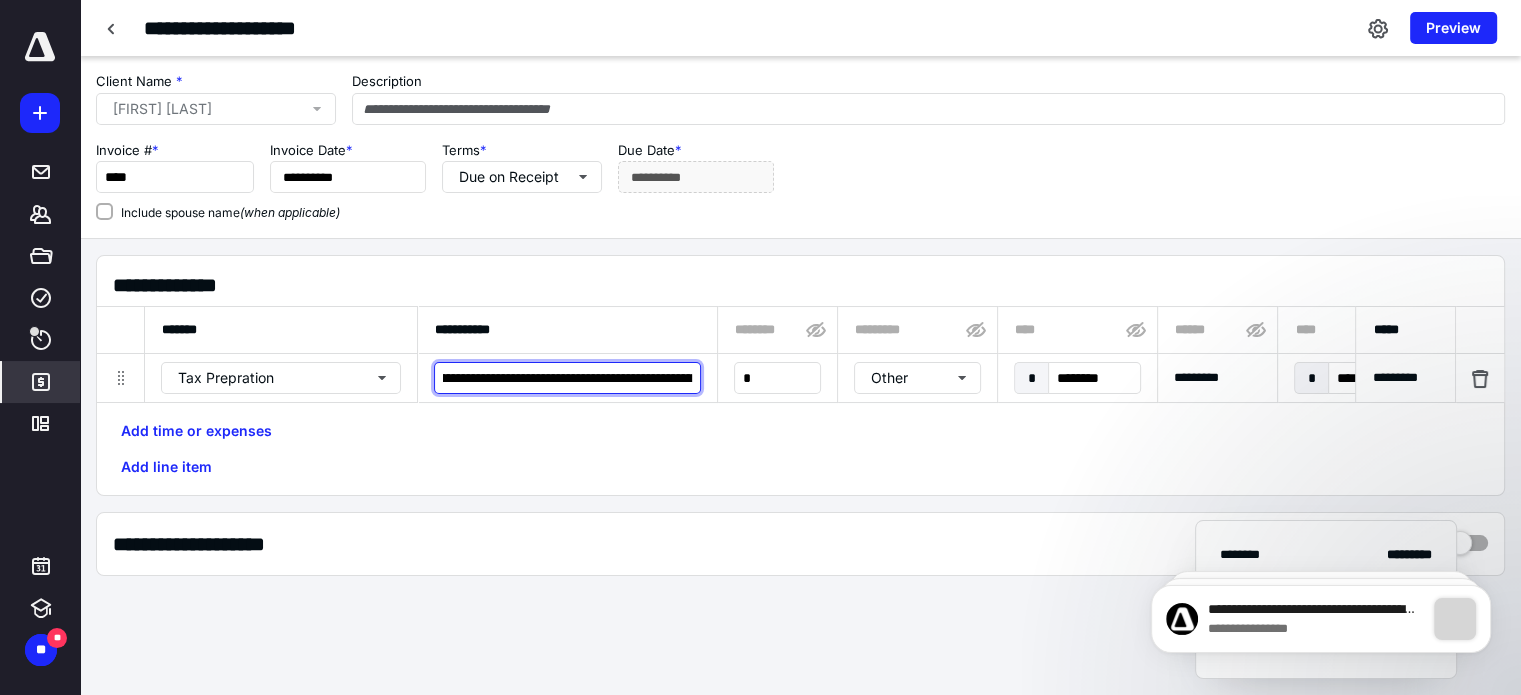 scroll, scrollTop: 0, scrollLeft: 944, axis: horizontal 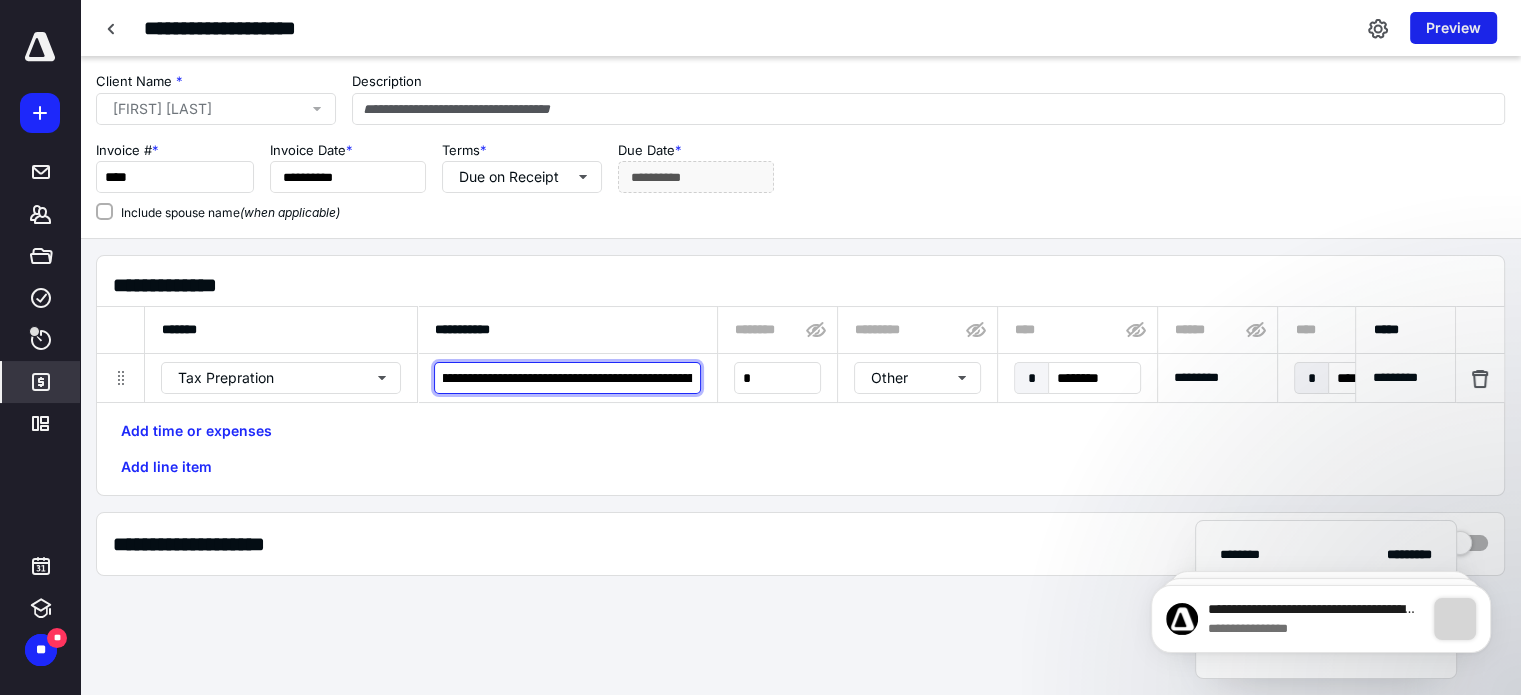 type on "**********" 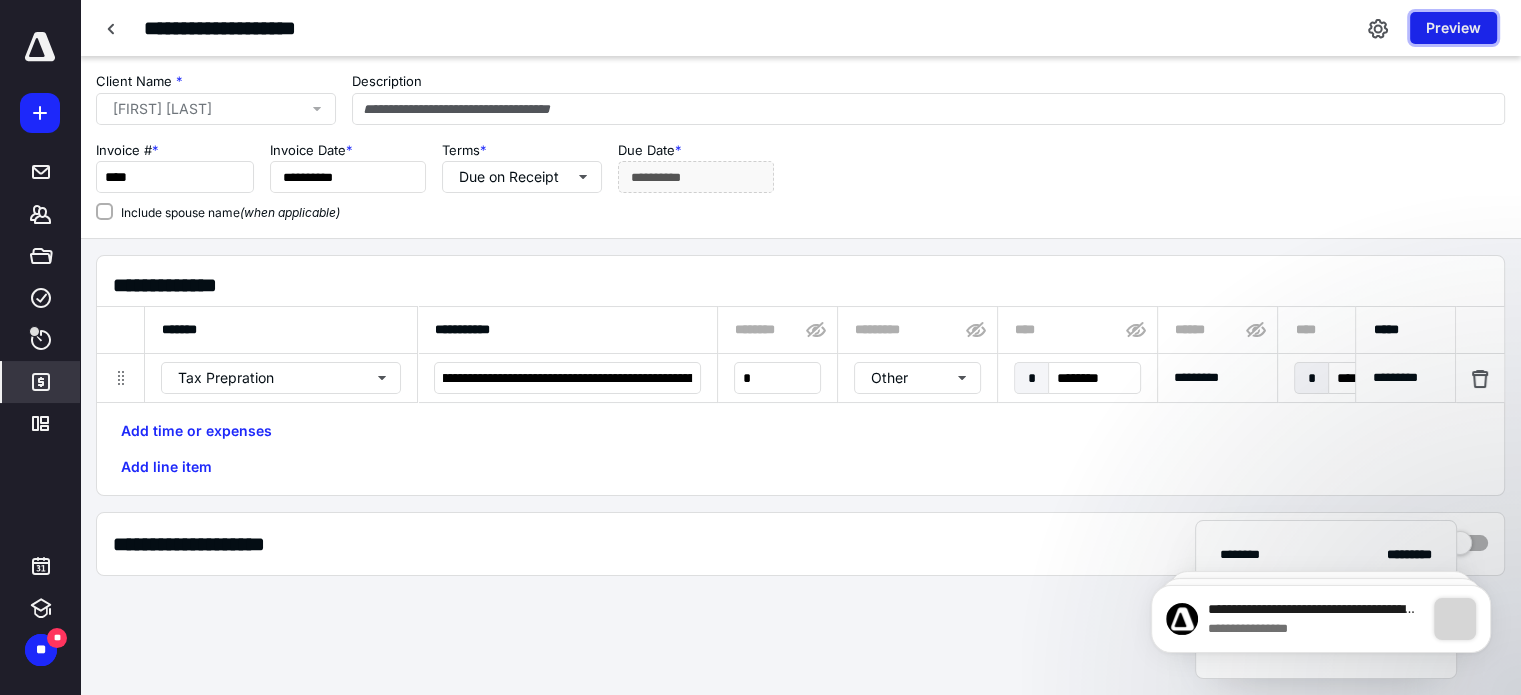 scroll, scrollTop: 0, scrollLeft: 0, axis: both 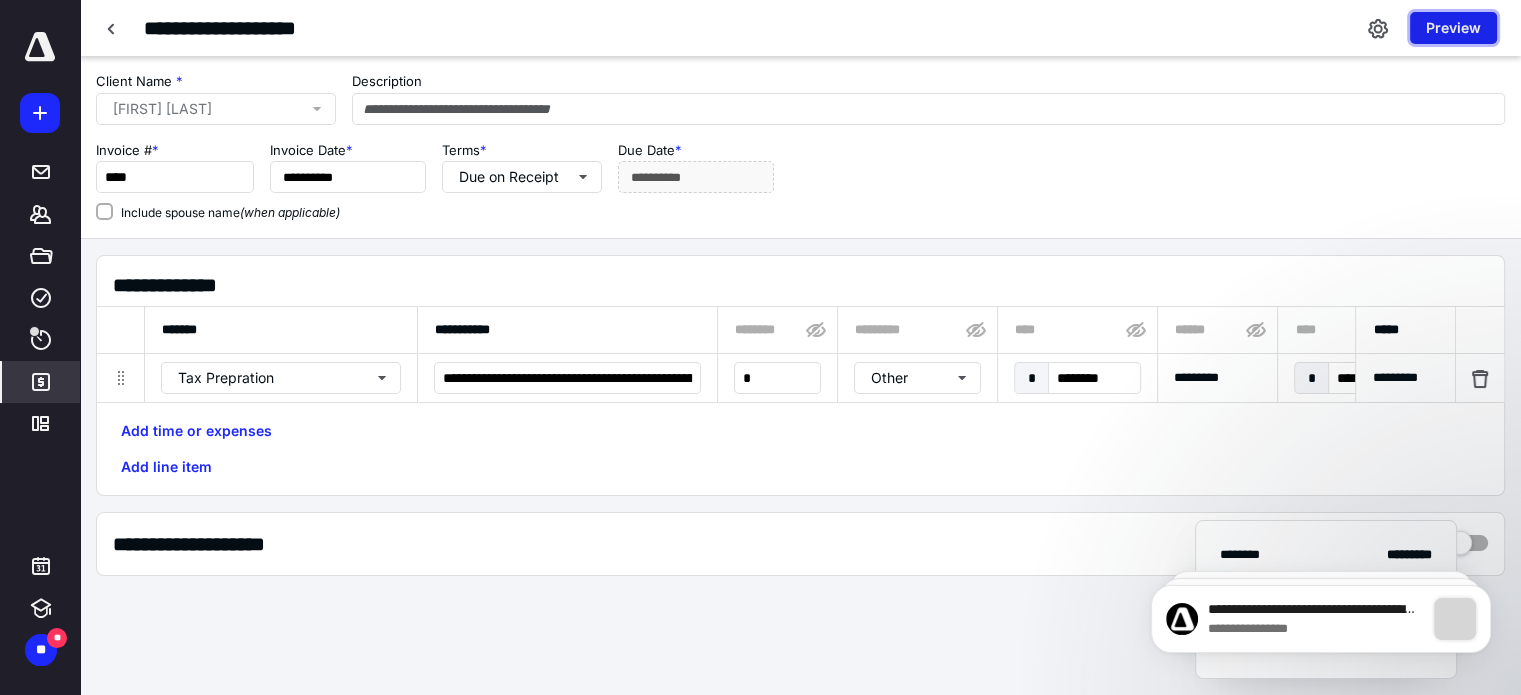 click on "Preview" at bounding box center [1453, 28] 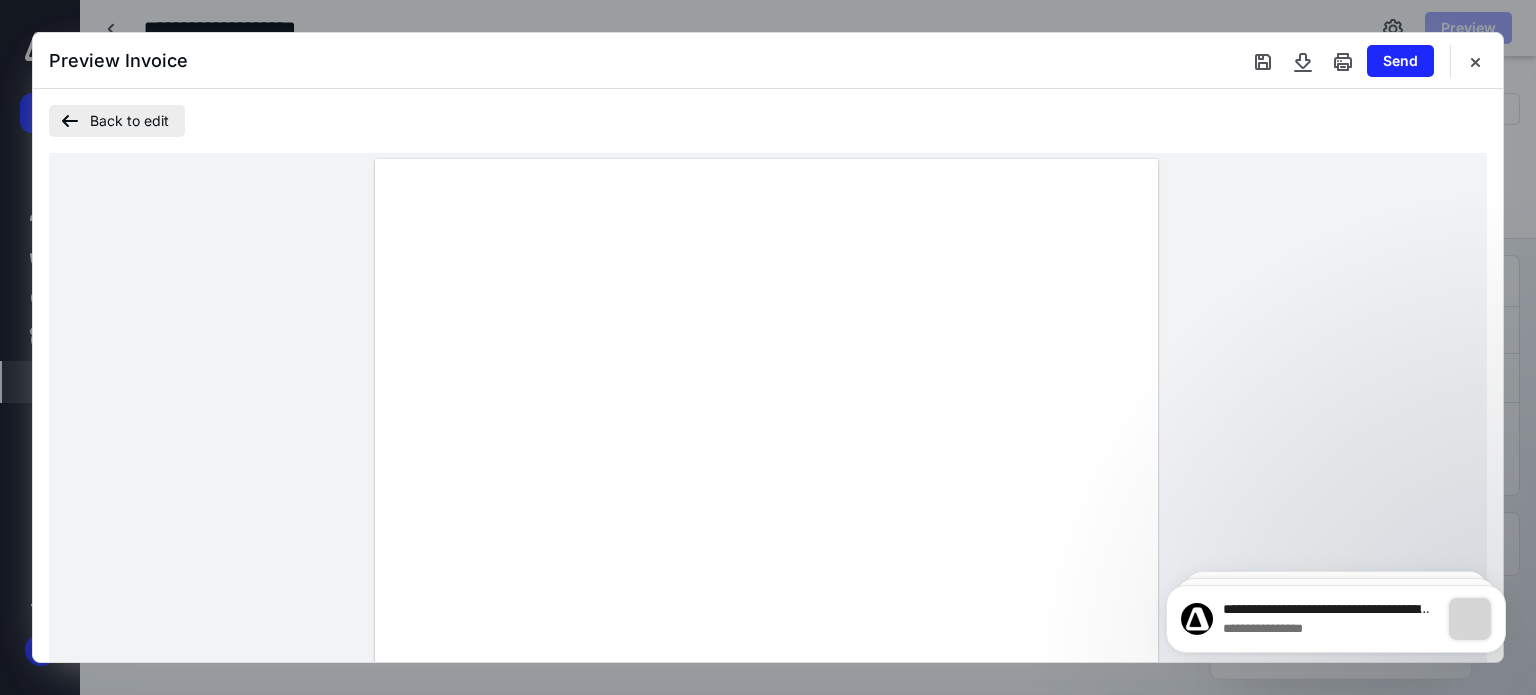click on "Back to edit" at bounding box center [117, 121] 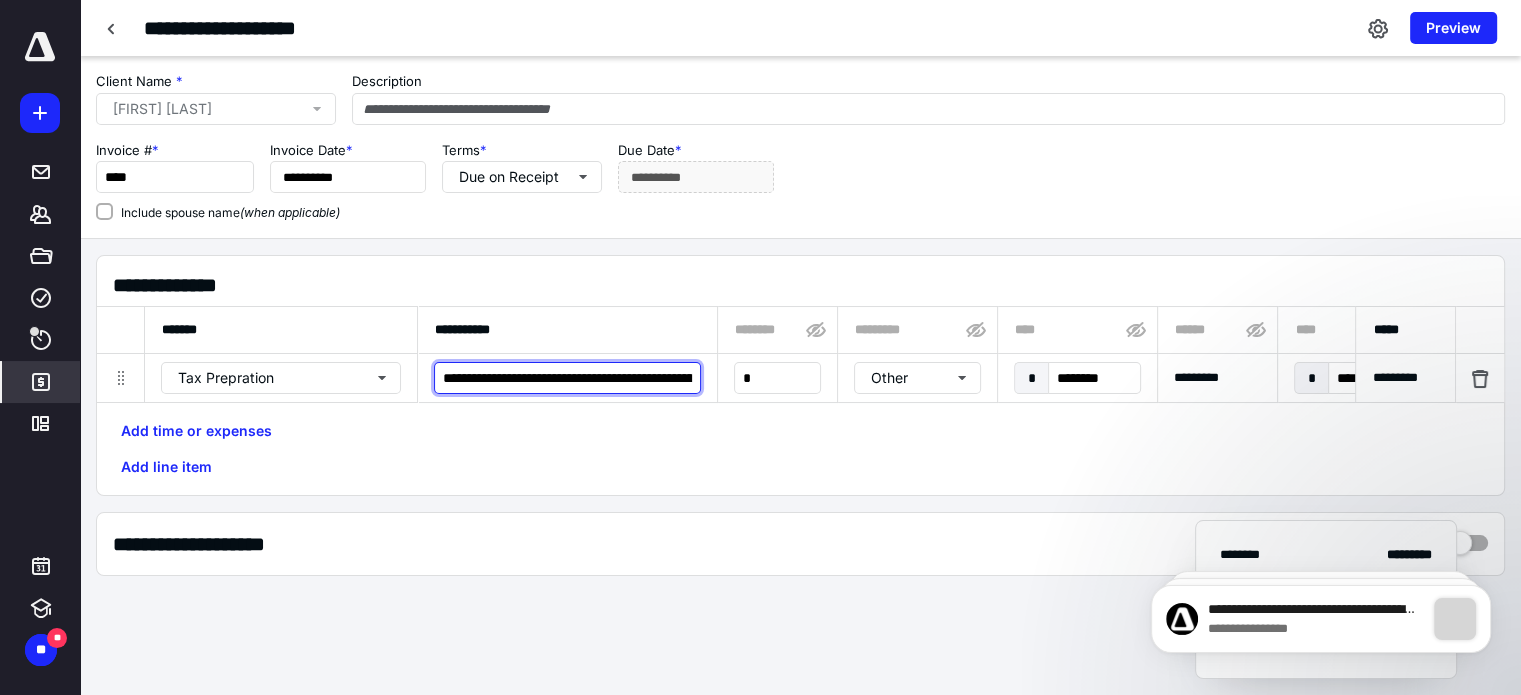 click on "**********" at bounding box center (567, 378) 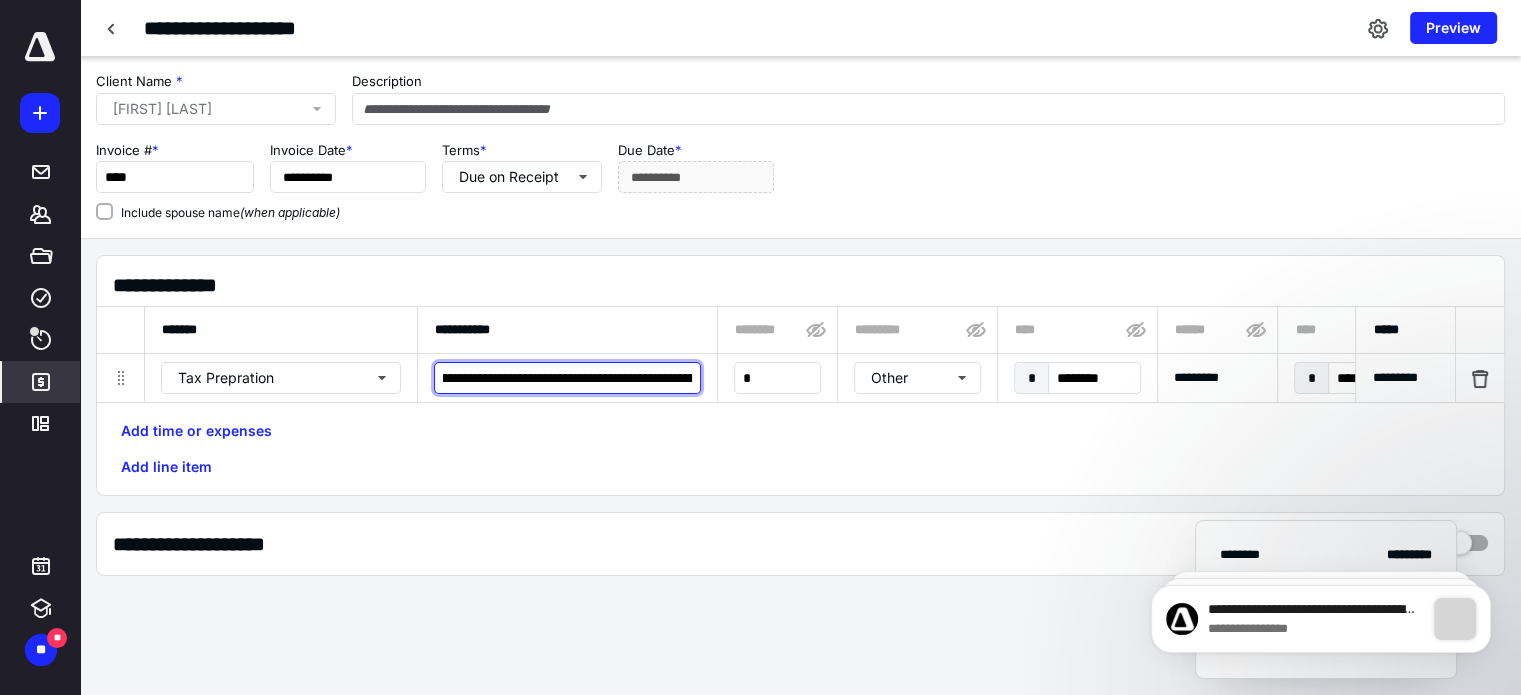 scroll, scrollTop: 0, scrollLeft: 3080, axis: horizontal 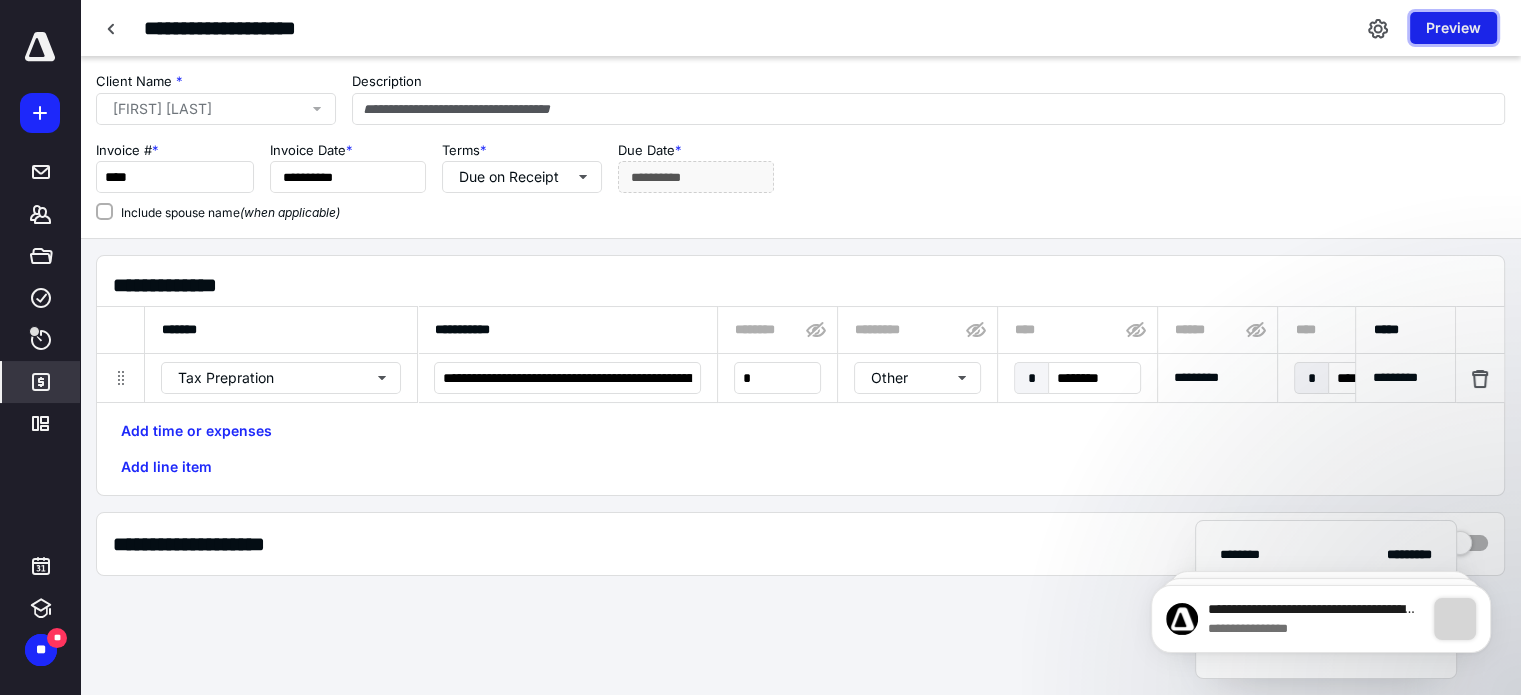 click on "Preview" at bounding box center [1453, 28] 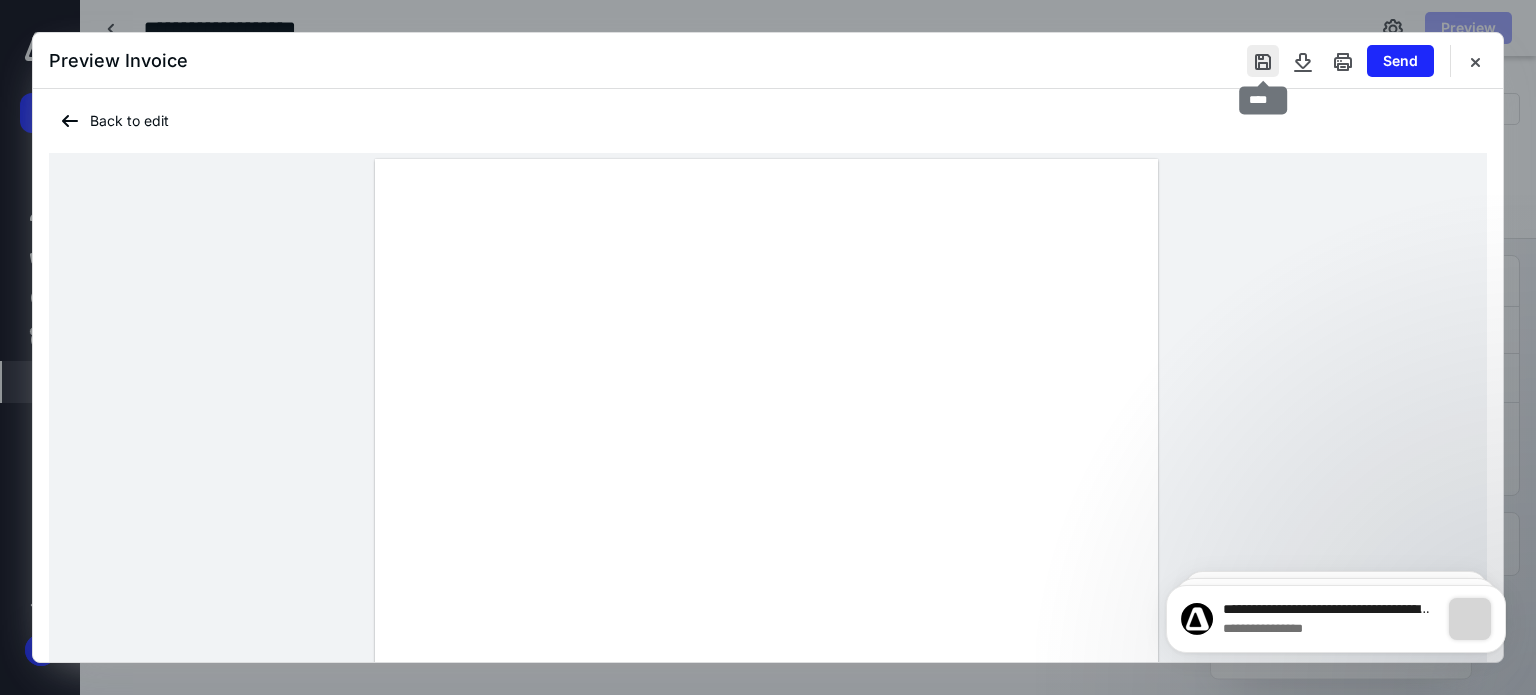 click at bounding box center (1263, 61) 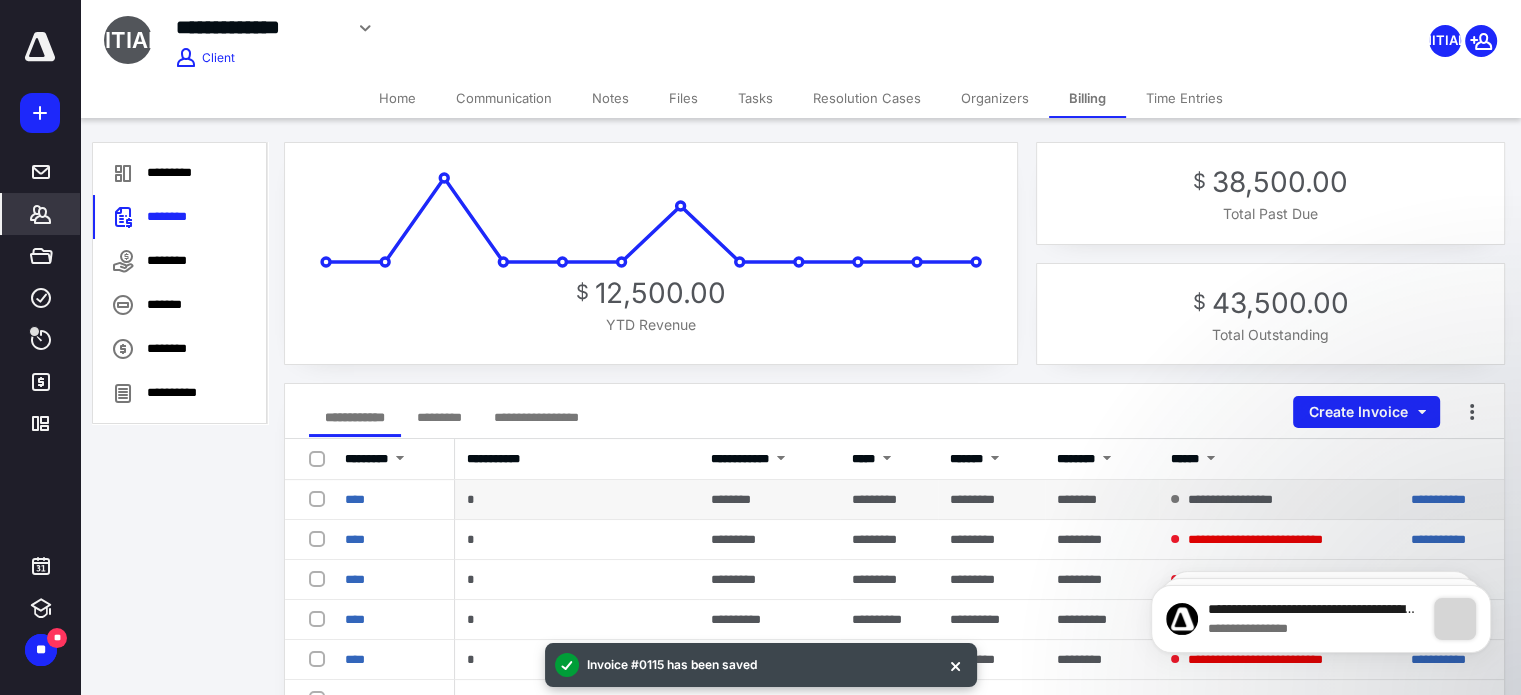 click on "*********" at bounding box center (471, 499) 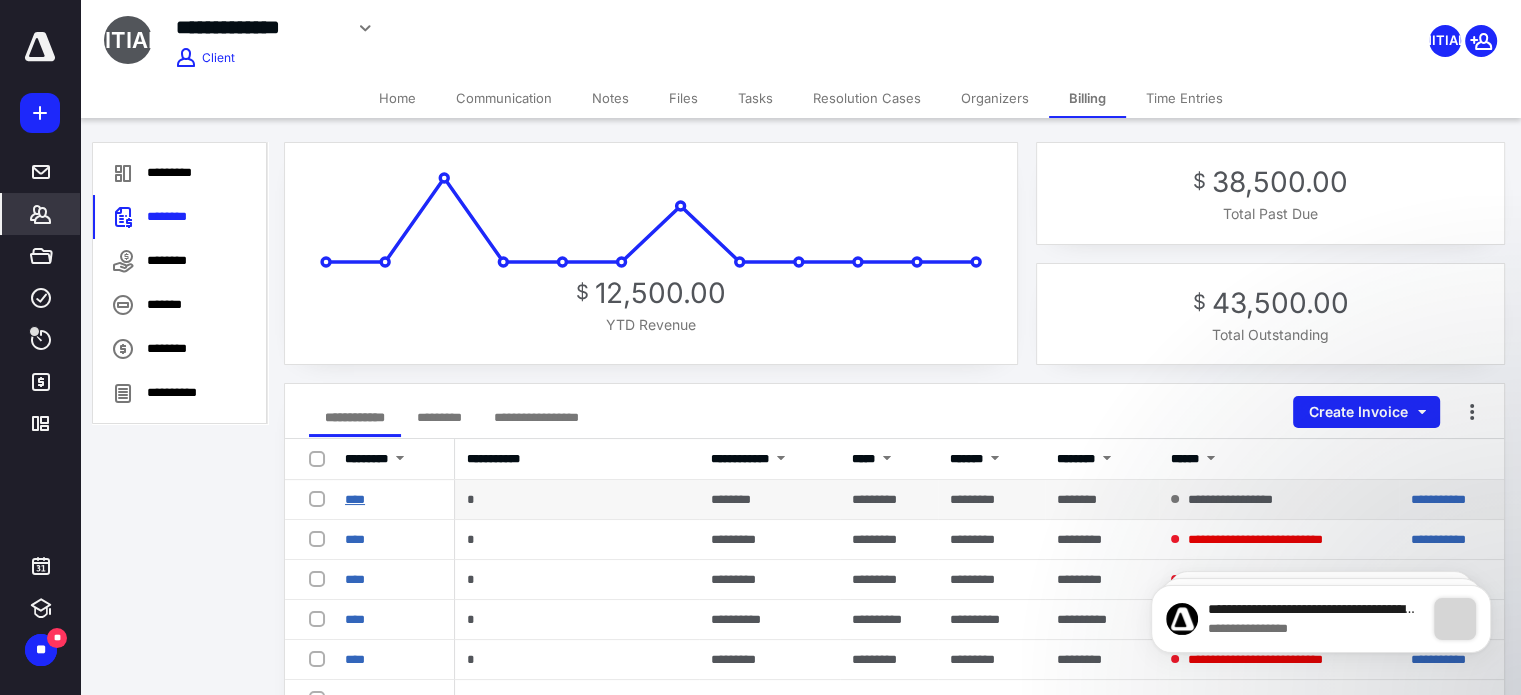 click on "****" at bounding box center (355, 499) 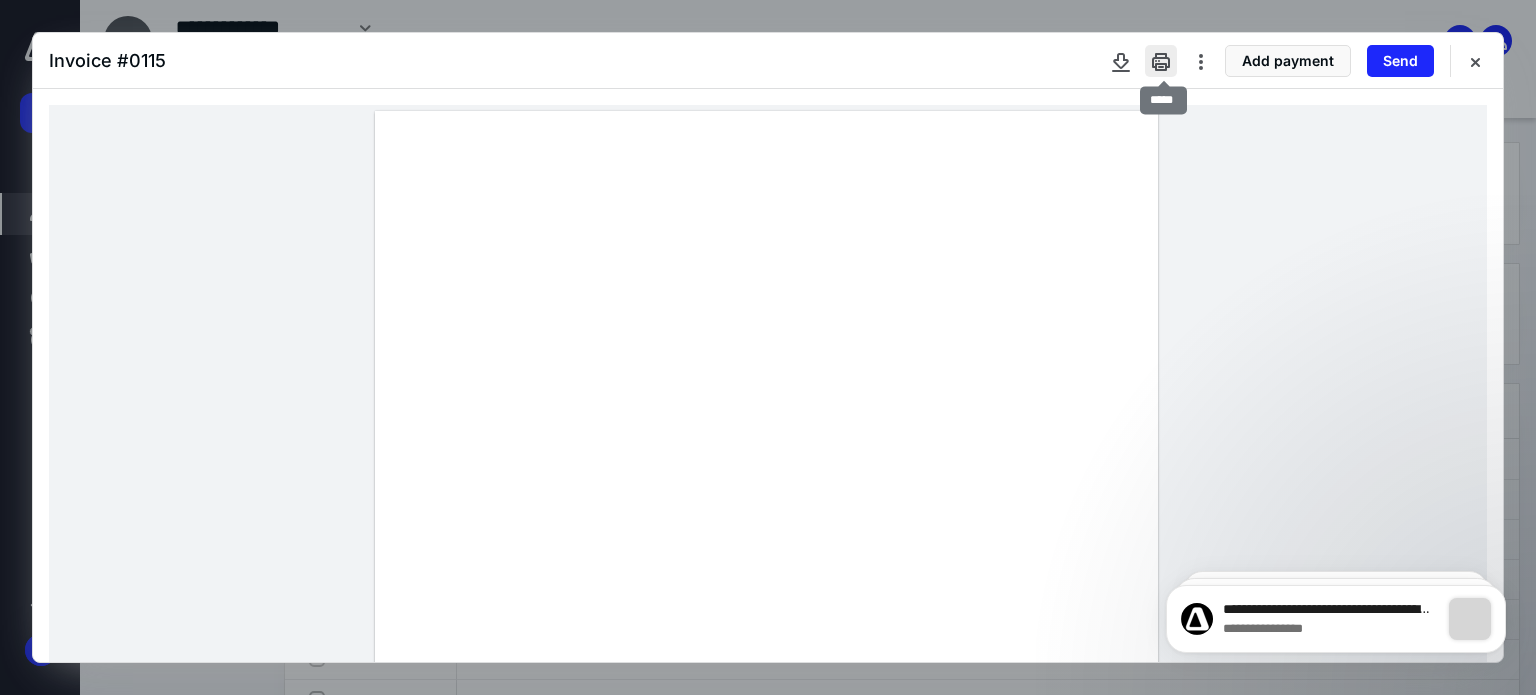 click at bounding box center (1161, 61) 